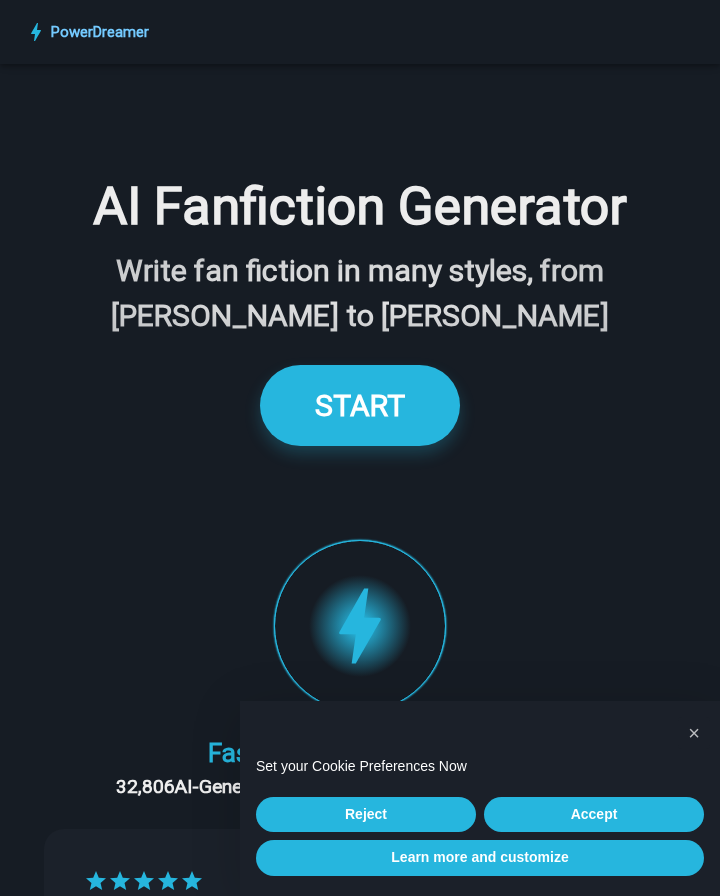scroll, scrollTop: 0, scrollLeft: 0, axis: both 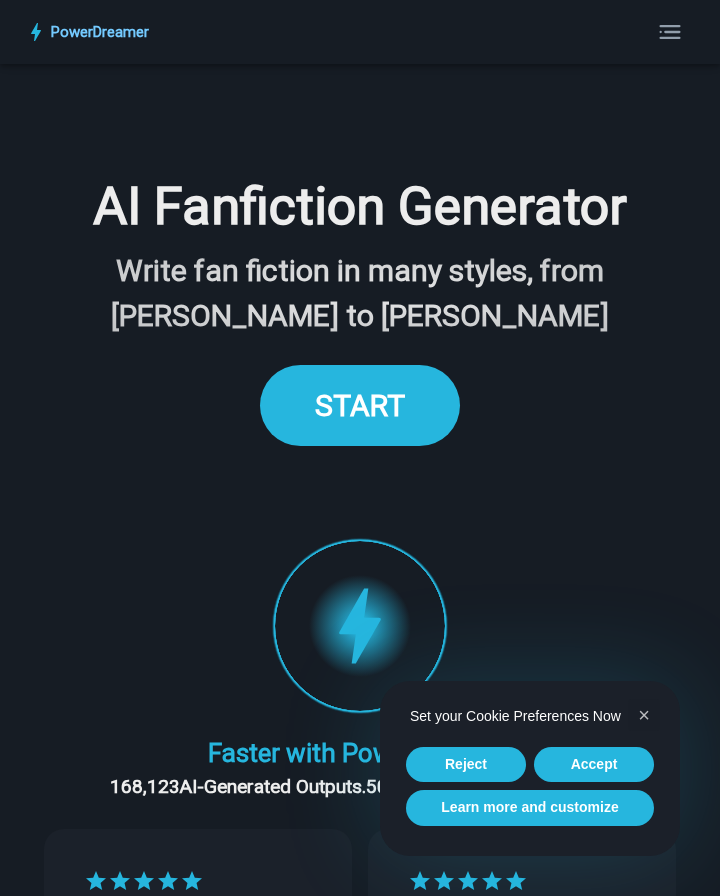 click on "START" at bounding box center [360, 405] 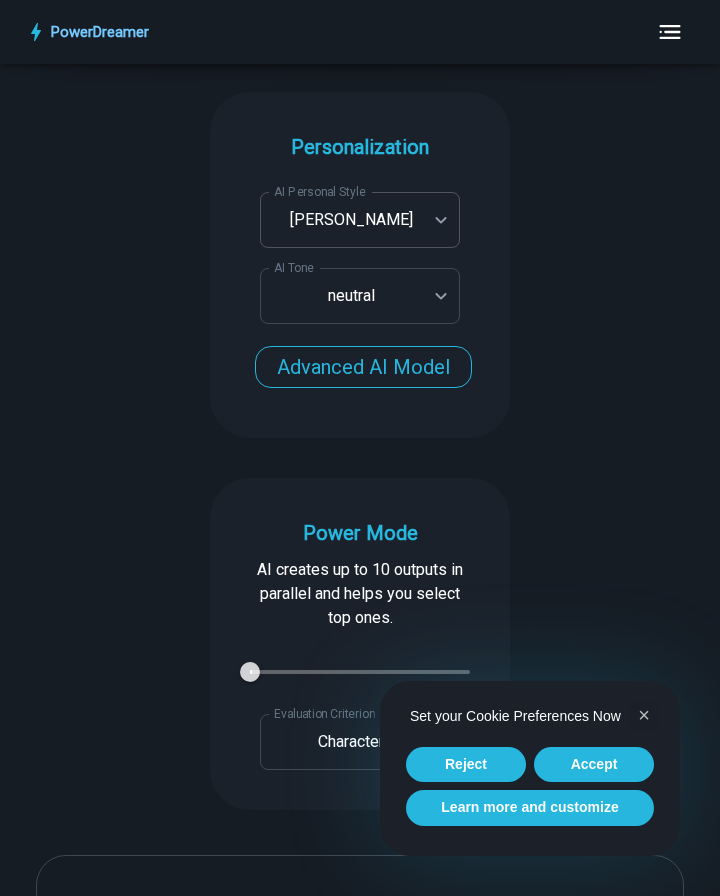 click on "PowerDreamer AI Fanfiction Generator Write fan fiction in many styles, from [PERSON_NAME] to [PERSON_NAME]  START Faster with PowerDreamer 213,196  AI-Generated Outputs.  50,000+ Users. 60+ AI Tools. PowerDreamer saved me a ton of stress and even more time. Highly recommend. [PERSON_NAME] is a writer and producer with experience at Morning Rush, [US_STATE] PBS, Metro Weekly and The [US_STATE] Times I received a job offer [DATE] that your awesome website helped me get. Thank you! I will be singing your praises. [PERSON_NAME] signed up to PowerDreamer [DATE] and received his job offer [DATE] Absolutely love this program!! I'm usually hesitant to pay for anything without being able to try it for free first. However, I was desperate to get resume writing help and this program far exceeded my expectations! I have been telling anyone I know looking for a job to try it. [PERSON_NAME] [PERSON_NAME], Product Manager in E-Commerce [PERSON_NAME] [PERSON_NAME] Made the job hunting process so easy! [PERSON_NAME] Personalization" at bounding box center [360, 4961] 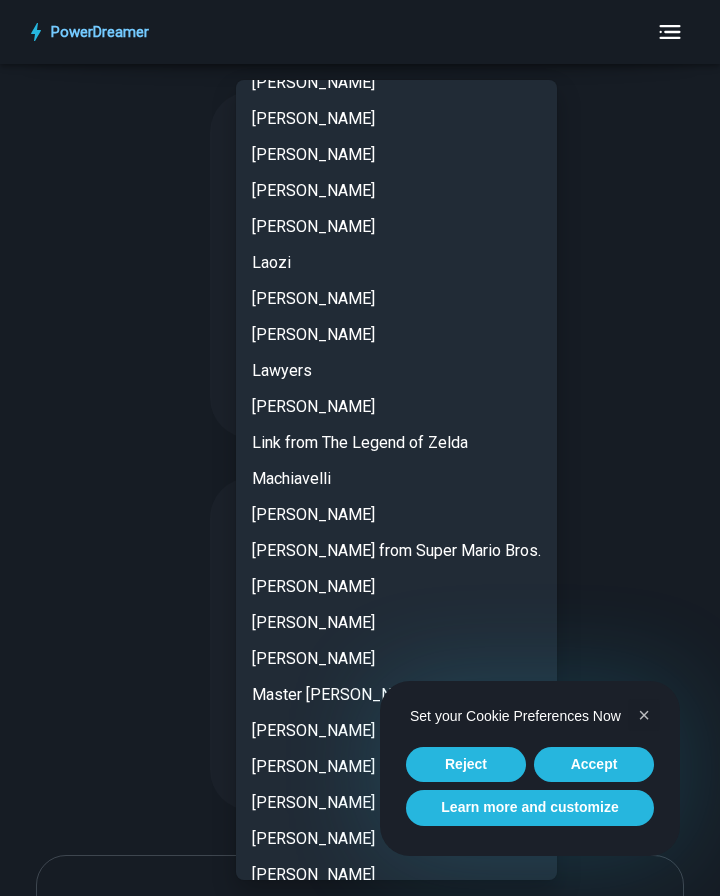 scroll, scrollTop: 2080, scrollLeft: 0, axis: vertical 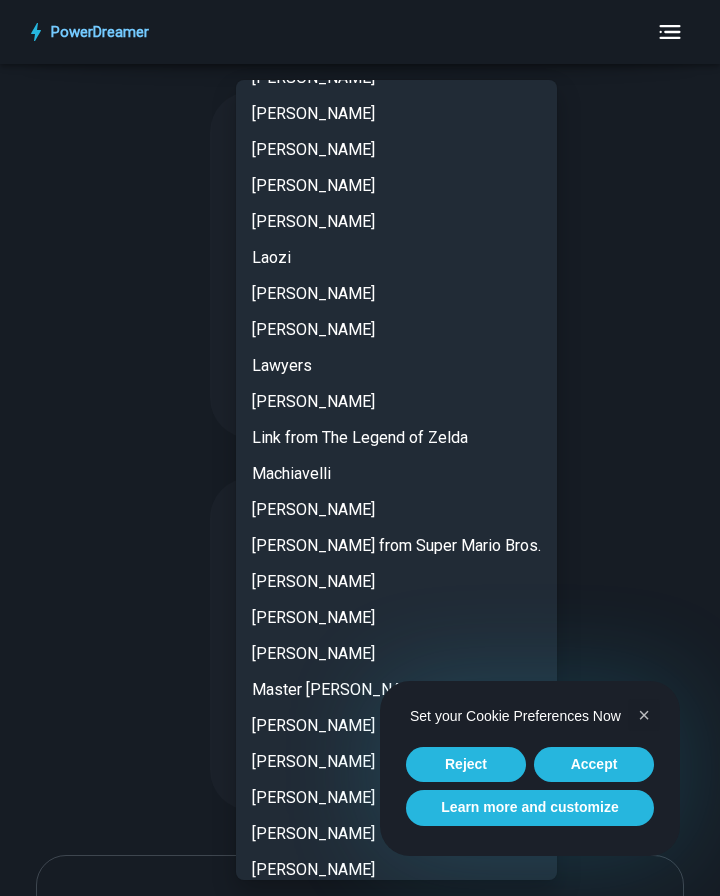 click on "Link from The Legend of Zelda" at bounding box center (396, 438) 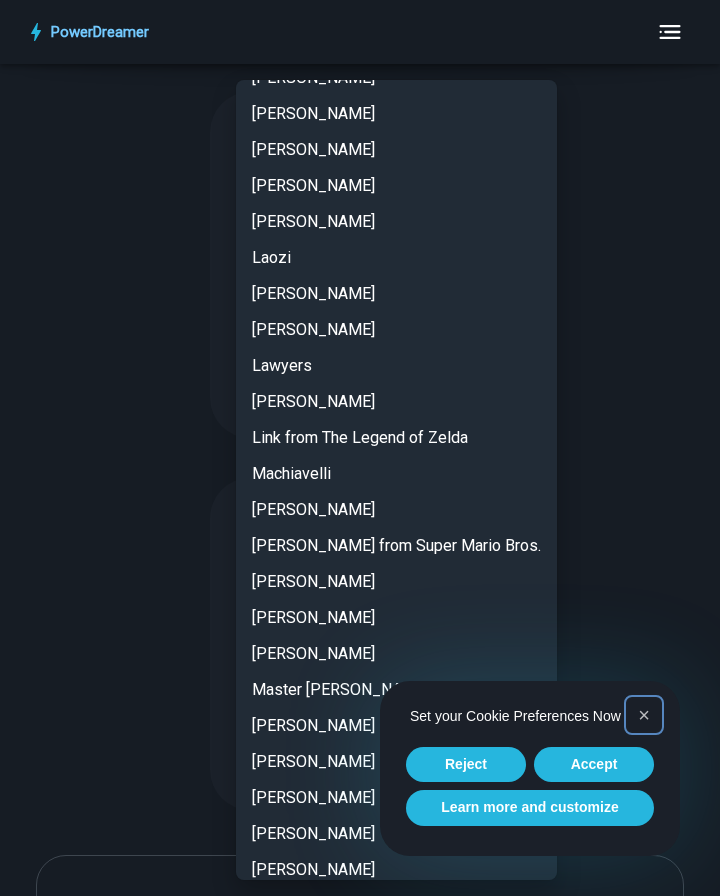 type on "**********" 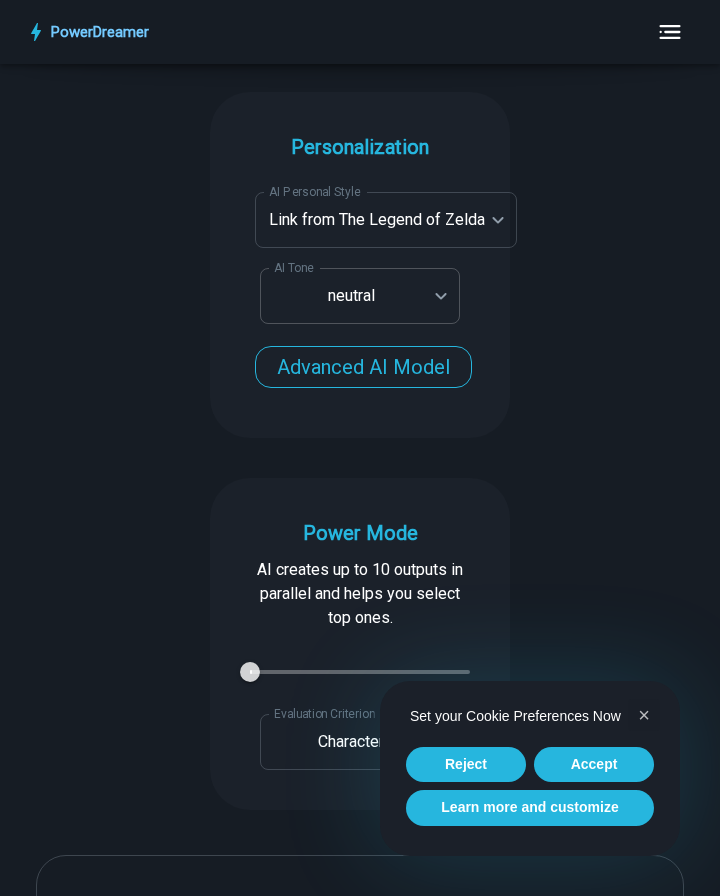 click on "PowerDreamer AI Fanfiction Generator Write fan fiction in many styles, from [PERSON_NAME] to [PERSON_NAME]  START Faster with PowerDreamer 213,197  AI-Generated Outputs.  50,000+ Users. 60+ AI Tools. PowerDreamer saved me a ton of stress and even more time. Highly recommend. [PERSON_NAME] is a writer and producer with experience at Morning Rush, [US_STATE] PBS, Metro Weekly and The [US_STATE] Times I received a job offer [DATE] that your awesome website helped me get. Thank you! I will be singing your praises. [PERSON_NAME] signed up to PowerDreamer [DATE] and received his job offer [DATE] Absolutely love this program!! I'm usually hesitant to pay for anything without being able to try it for free first. However, I was desperate to get resume writing help and this program far exceeded my expectations! I have been telling anyone I know looking for a job to try it. [PERSON_NAME] [PERSON_NAME], Product Manager in E-Commerce [PERSON_NAME] [PERSON_NAME] Made the job hunting process so easy! [PERSON_NAME] Personalization" at bounding box center (360, 4961) 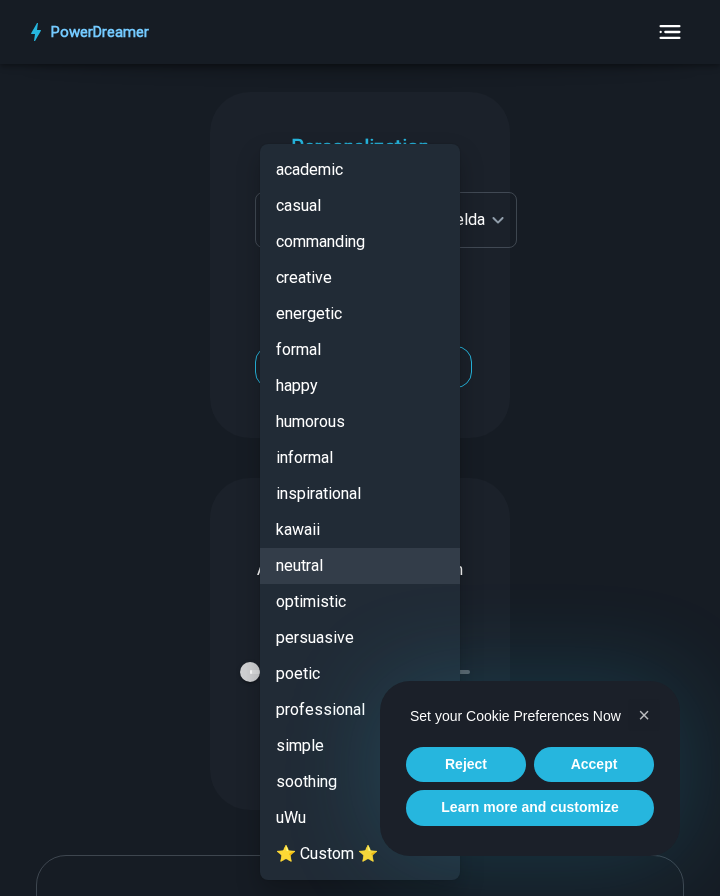 click at bounding box center [360, 448] 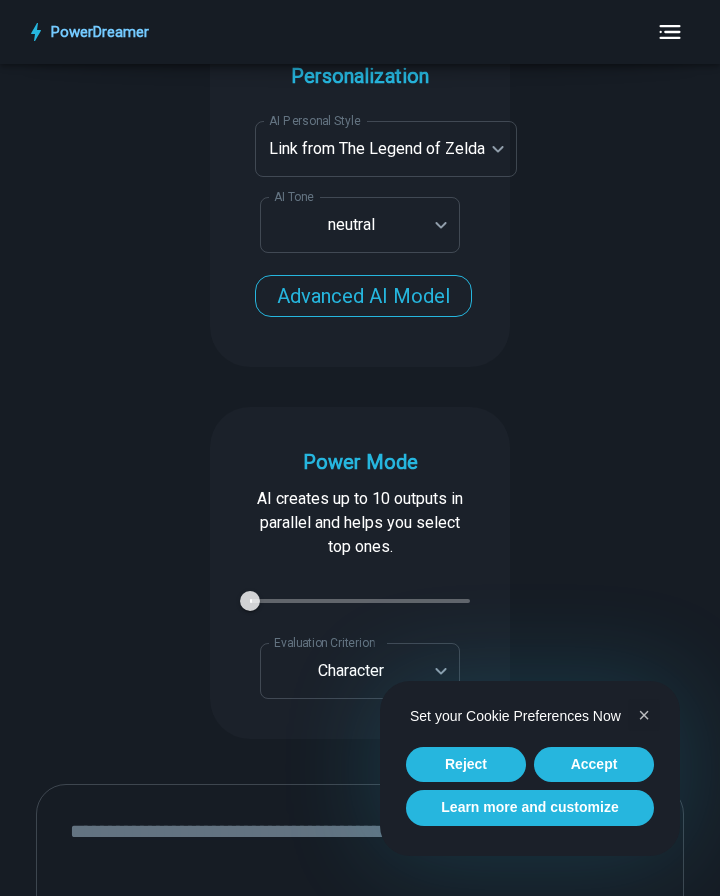scroll, scrollTop: 3015, scrollLeft: 0, axis: vertical 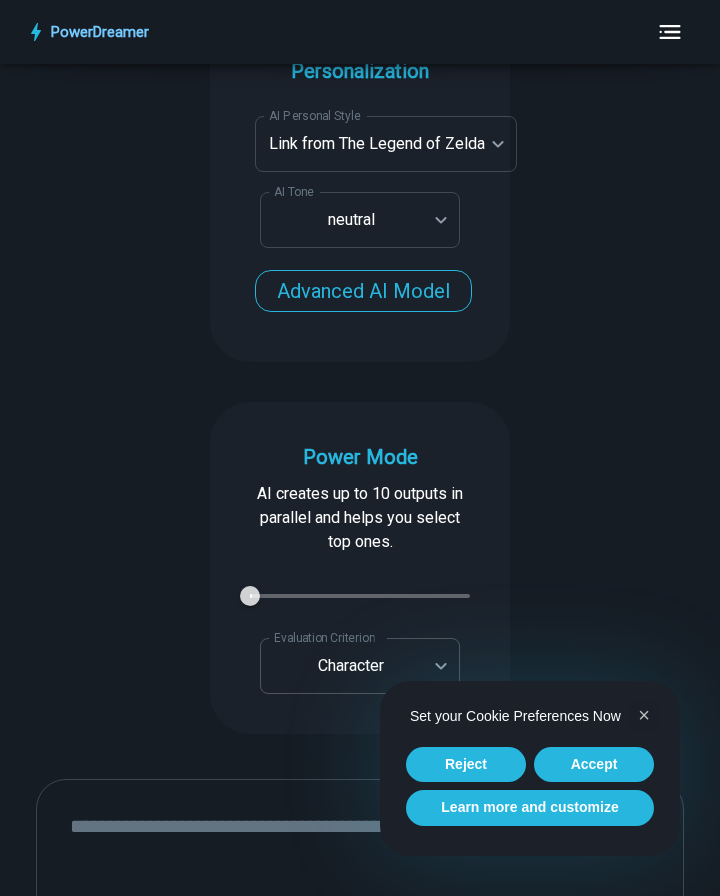 click on "PowerDreamer AI Fanfiction Generator Write fan fiction in many styles, from [PERSON_NAME] to [PERSON_NAME]  START Faster with PowerDreamer 213,197  AI-Generated Outputs.  50,000+ Users. 60+ AI Tools. PowerDreamer saved me a ton of stress and even more time. Highly recommend. [PERSON_NAME] is a writer and producer with experience at Morning Rush, [US_STATE] PBS, Metro Weekly and The [US_STATE] Times I received a job offer [DATE] that your awesome website helped me get. Thank you! I will be singing your praises. [PERSON_NAME] signed up to PowerDreamer [DATE] and received his job offer [DATE] Absolutely love this program!! I'm usually hesitant to pay for anything without being able to try it for free first. However, I was desperate to get resume writing help and this program far exceeded my expectations! I have been telling anyone I know looking for a job to try it. [PERSON_NAME] [PERSON_NAME], Product Manager in E-Commerce [PERSON_NAME] [PERSON_NAME] Made the job hunting process so easy! [PERSON_NAME] Personalization" at bounding box center [360, 4885] 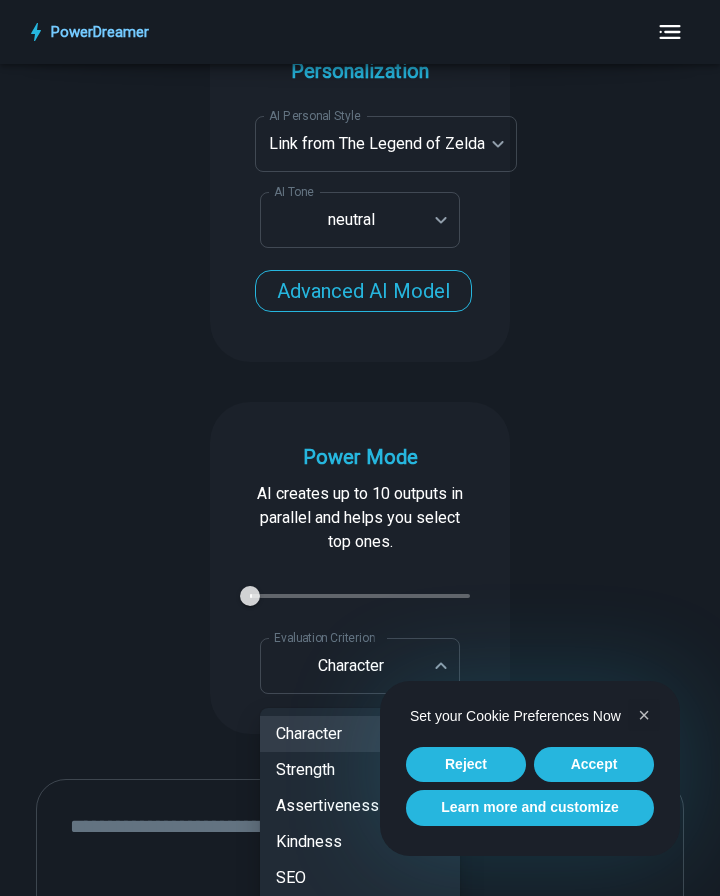 click on "Kindness" at bounding box center (360, 842) 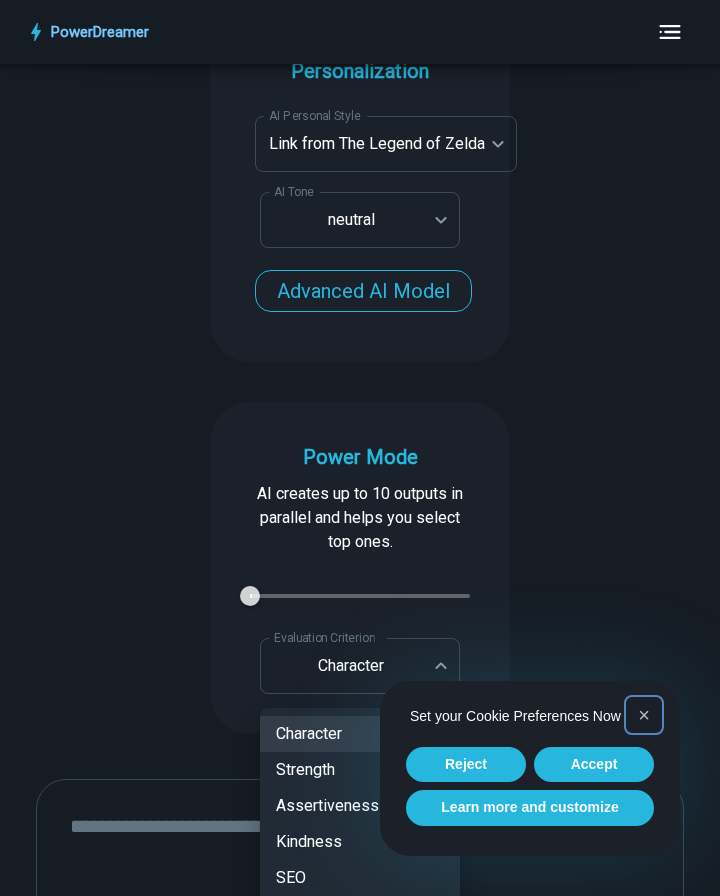 type on "********" 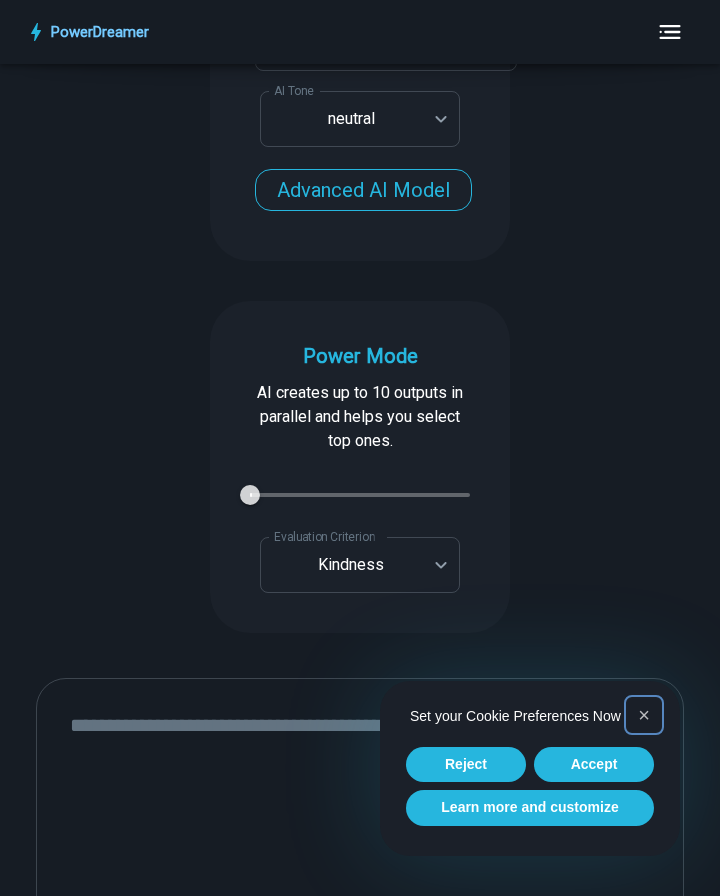 scroll, scrollTop: 3117, scrollLeft: 0, axis: vertical 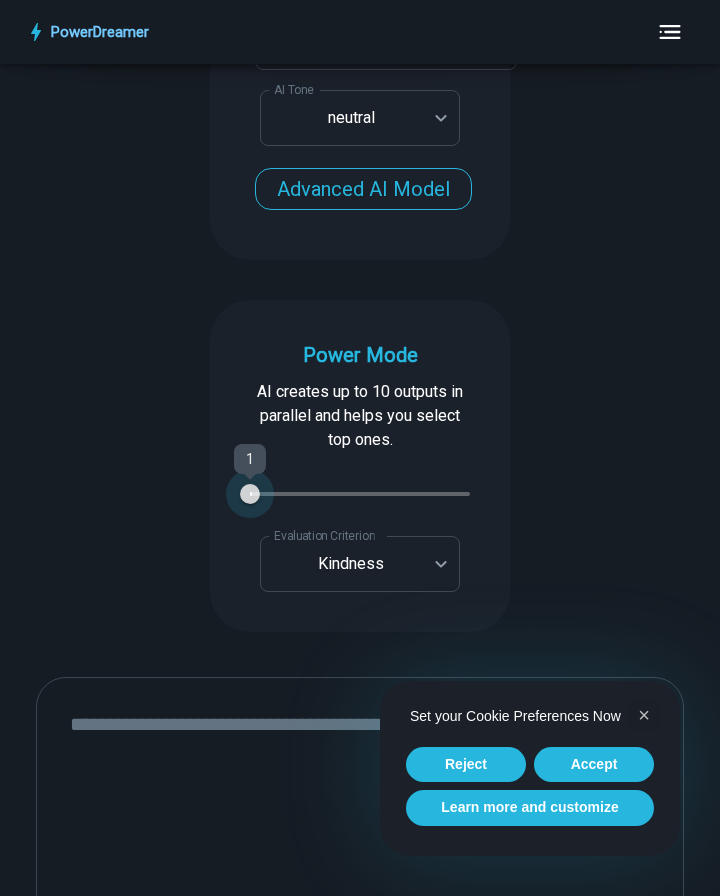 type on "*" 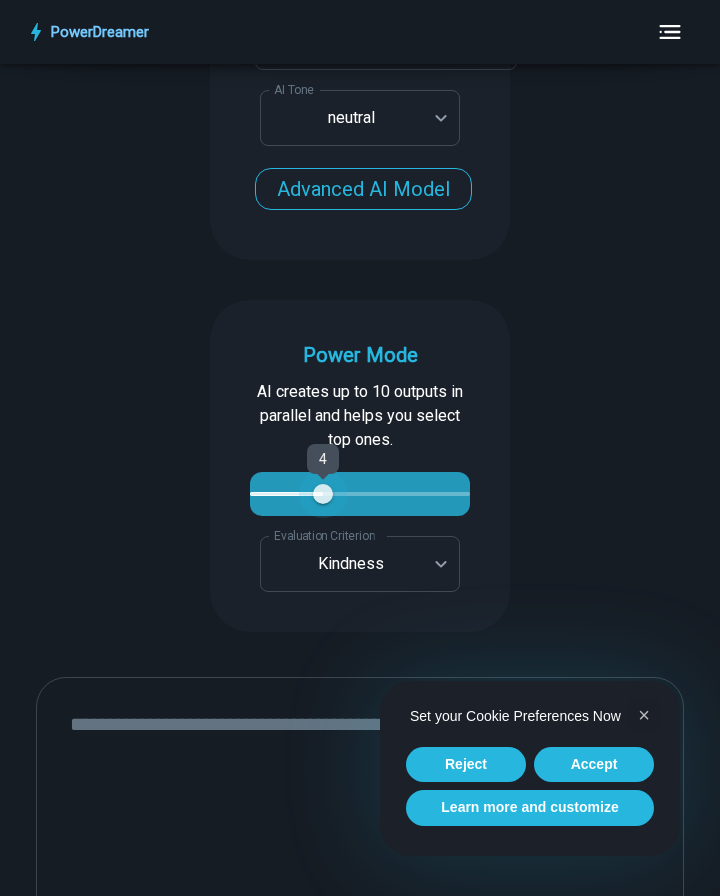 type on "*" 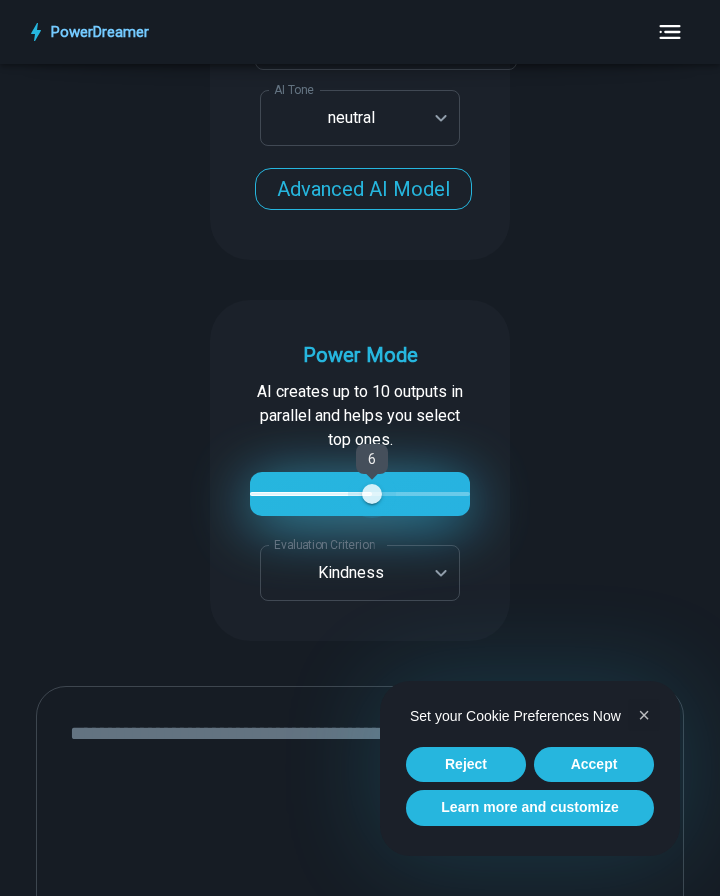 type on "*" 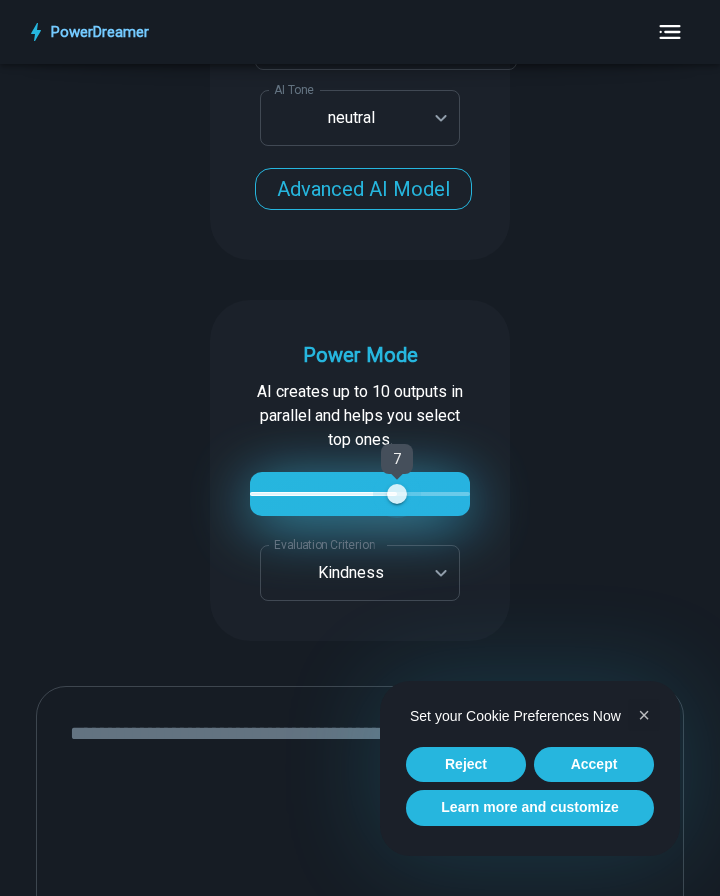 type on "*" 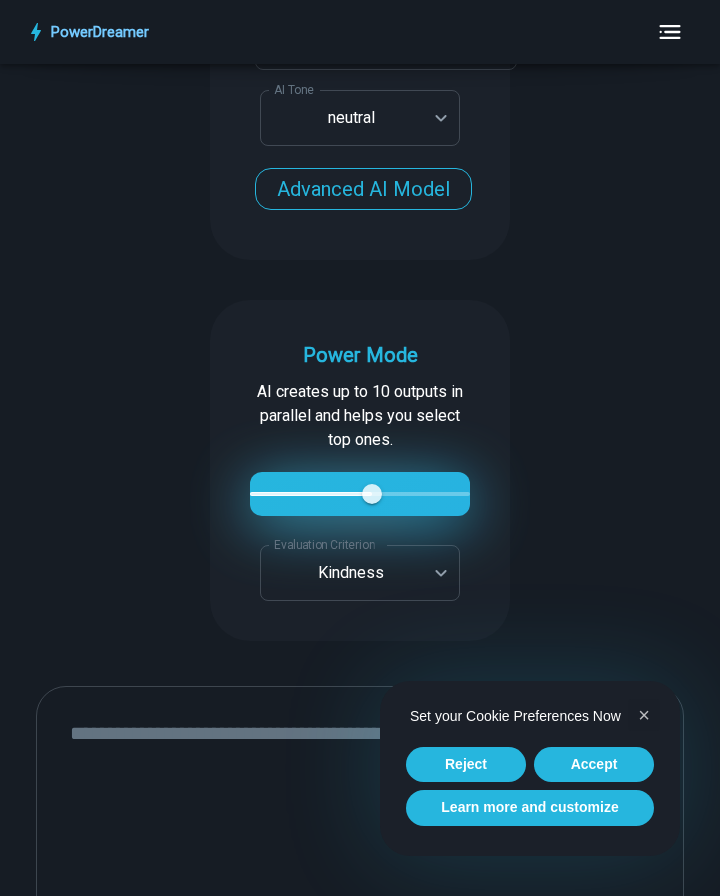 click on "**********" at bounding box center (360, 277) 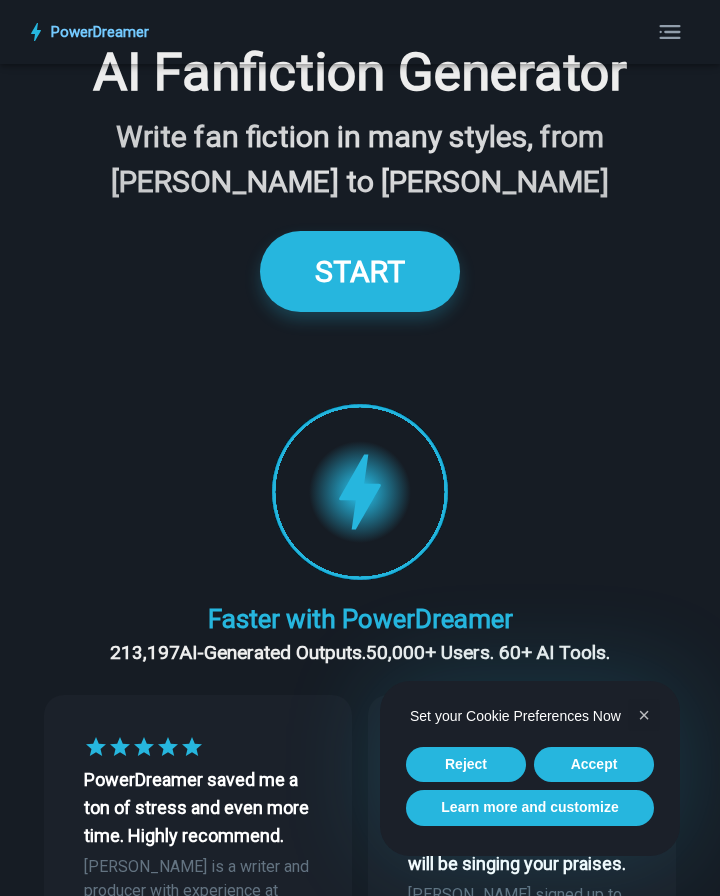scroll, scrollTop: 0, scrollLeft: 0, axis: both 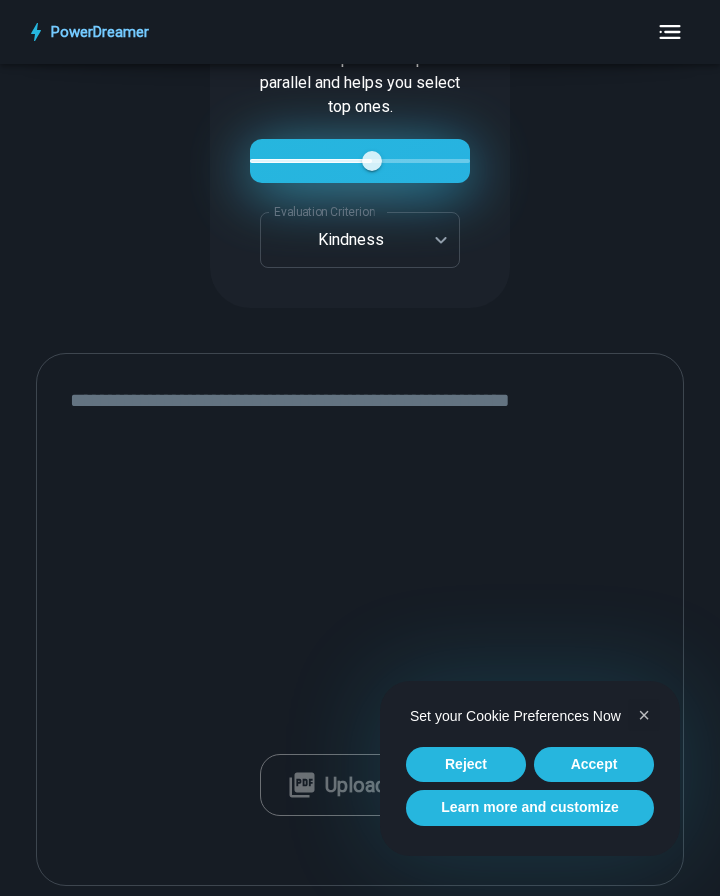 click at bounding box center (360, 619) 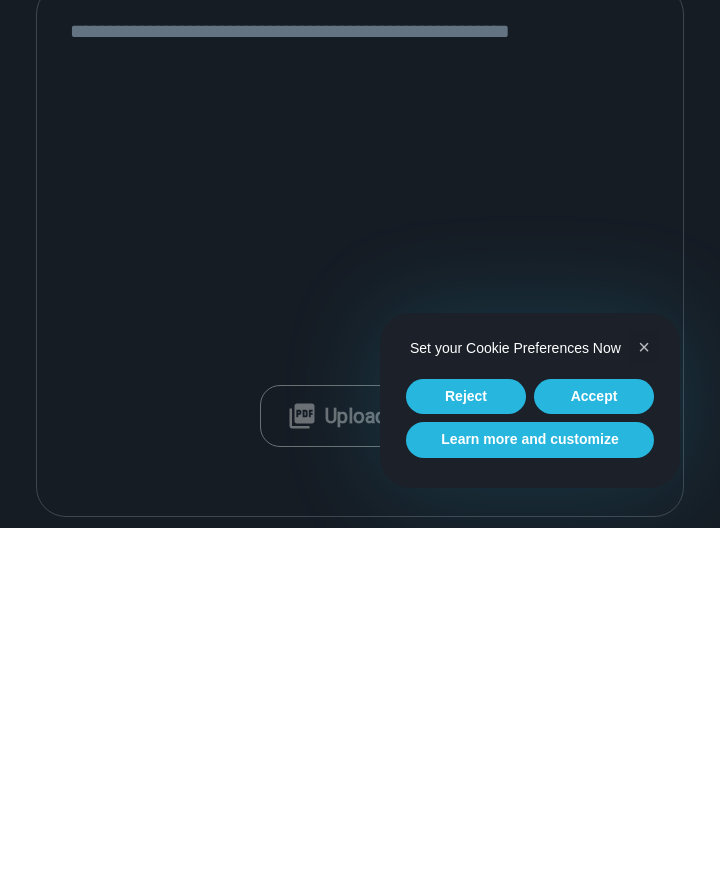 scroll, scrollTop: 3475, scrollLeft: 0, axis: vertical 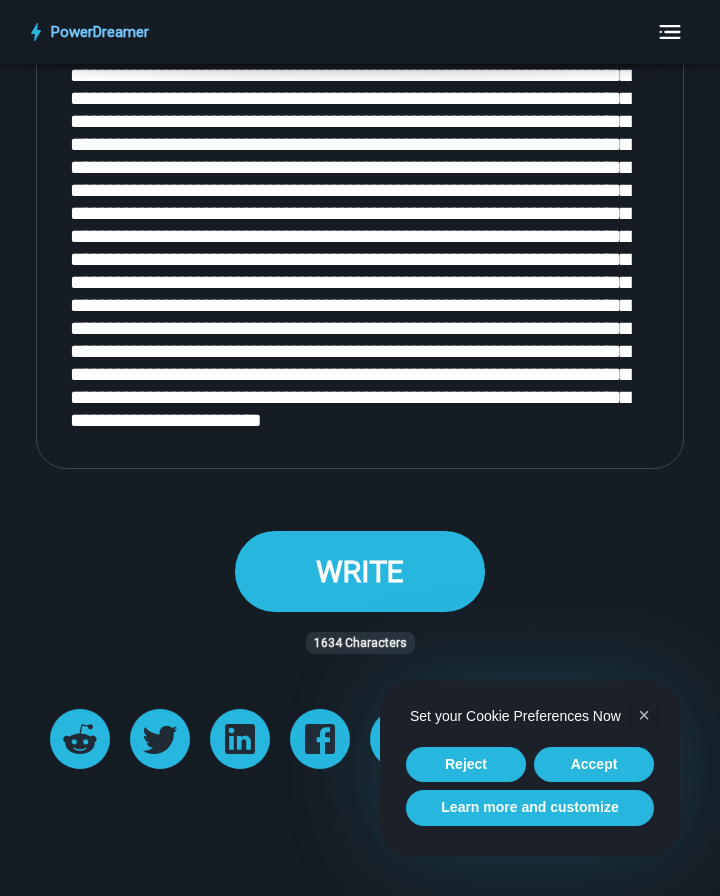 type on "**********" 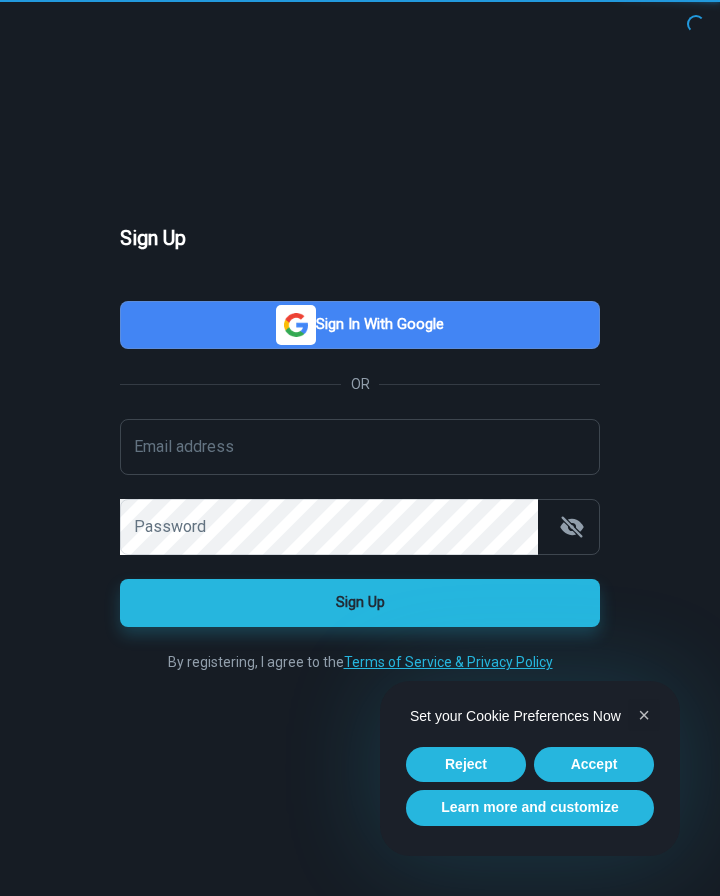 scroll, scrollTop: 0, scrollLeft: 0, axis: both 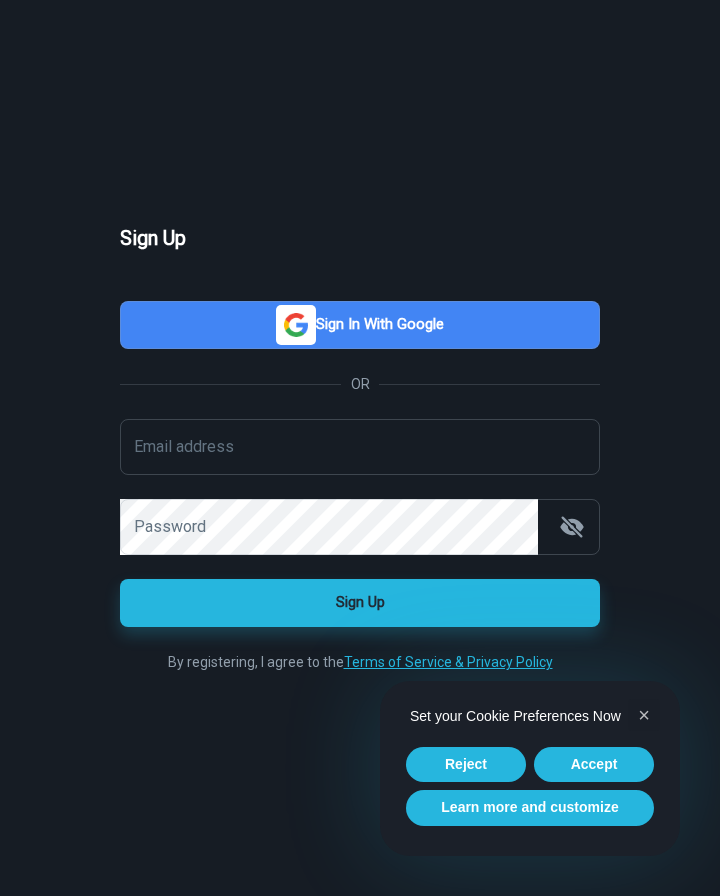 click on "Sign in with Google" at bounding box center (360, 325) 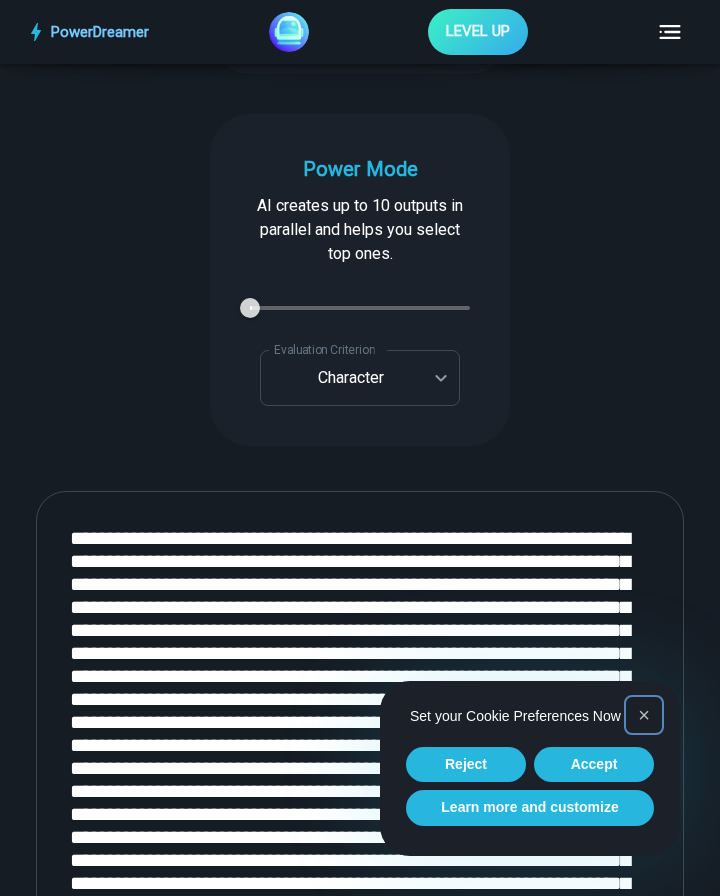 scroll, scrollTop: 3300, scrollLeft: 0, axis: vertical 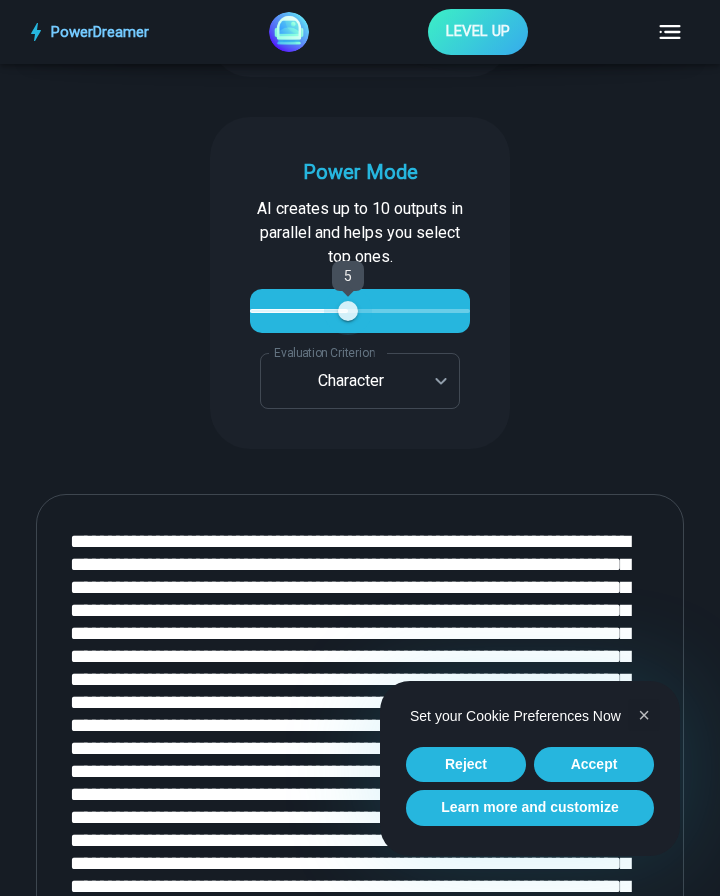type on "*" 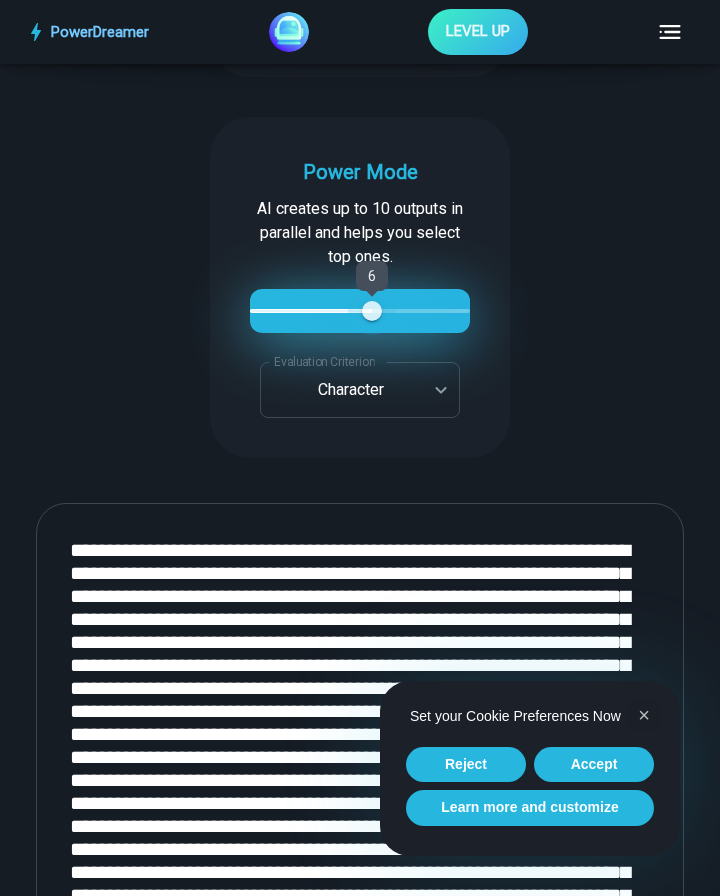 type on "*" 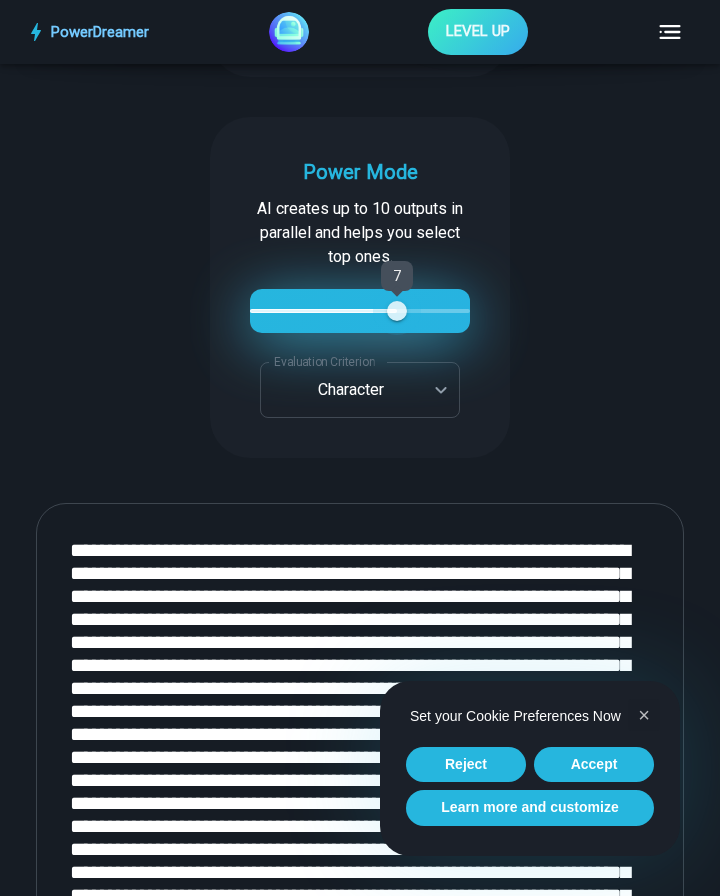 type on "*" 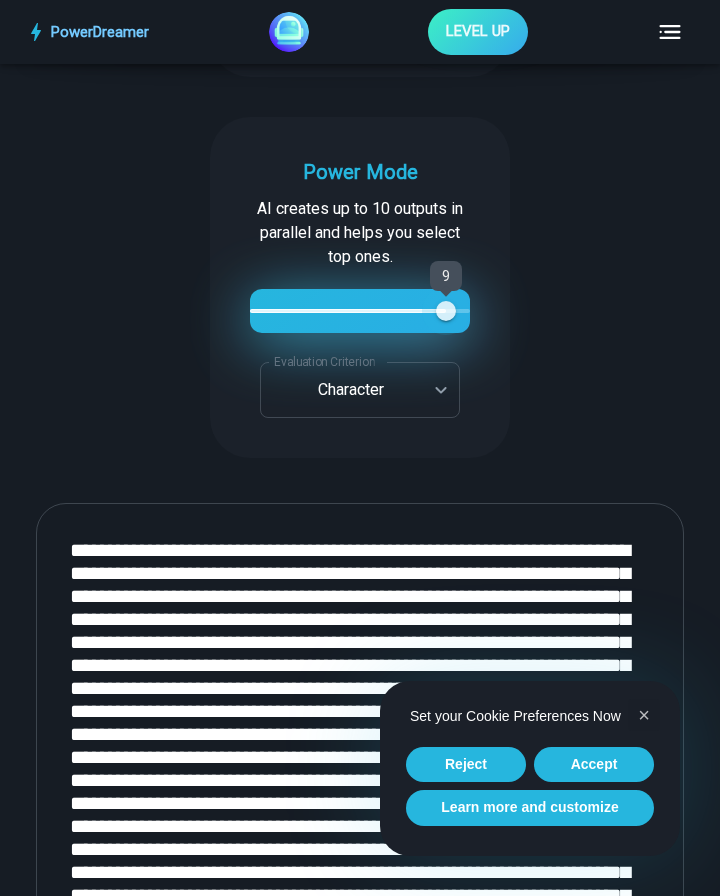 type on "*" 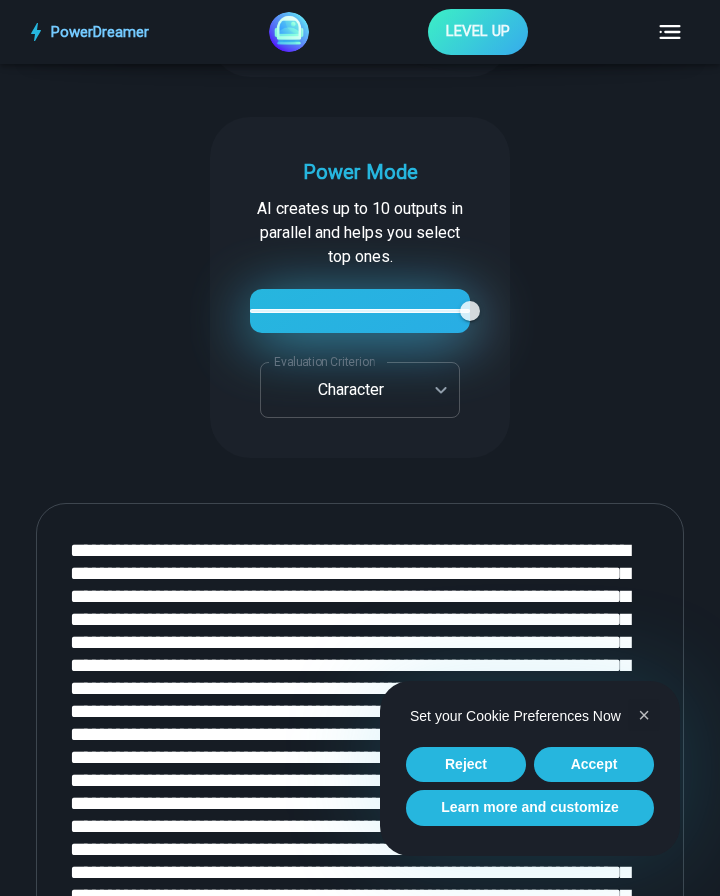 click on "PowerDreamer LEVEL UP AI Fanfiction Generator Write fan fiction in many styles, from [PERSON_NAME] to [PERSON_NAME]  START Faster with PowerDreamer 213,197  AI-Generated Outputs.  50,000+ Users. 60+ AI Tools. PowerDreamer saved me a ton of stress and even more time. Highly recommend. [PERSON_NAME] is a writer and producer with experience at Morning Rush, [US_STATE] PBS, Metro Weekly and The [US_STATE] Times I received a job offer [DATE] that your awesome website helped me get. Thank you! I will be singing your praises. [PERSON_NAME] signed up to PowerDreamer [DATE] and received his job offer [DATE] Absolutely love this program!! I'm usually hesitant to pay for anything without being able to try it for free first. However, I was desperate to get resume writing help and this program far exceeded my expectations! I have been telling anyone I know looking for a job to try it. [PERSON_NAME] [PERSON_NAME], Product Manager in E-Commerce [PERSON_NAME] [PERSON_NAME] Made the job hunting process so easy! [PERSON_NAME] Age [DEMOGRAPHIC_DATA]" at bounding box center (360, 4592) 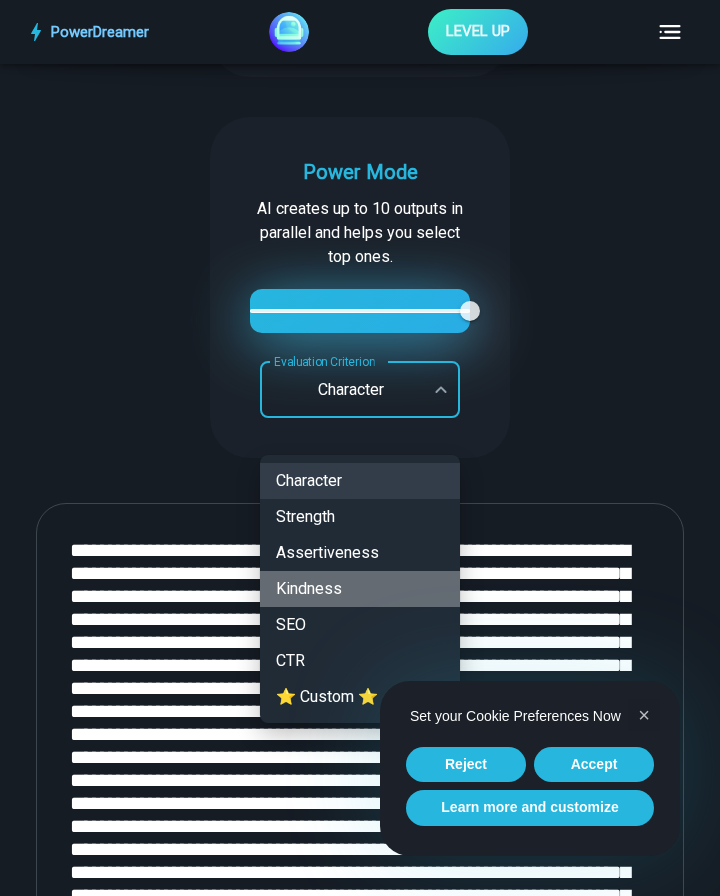 click on "Kindness" at bounding box center [360, 589] 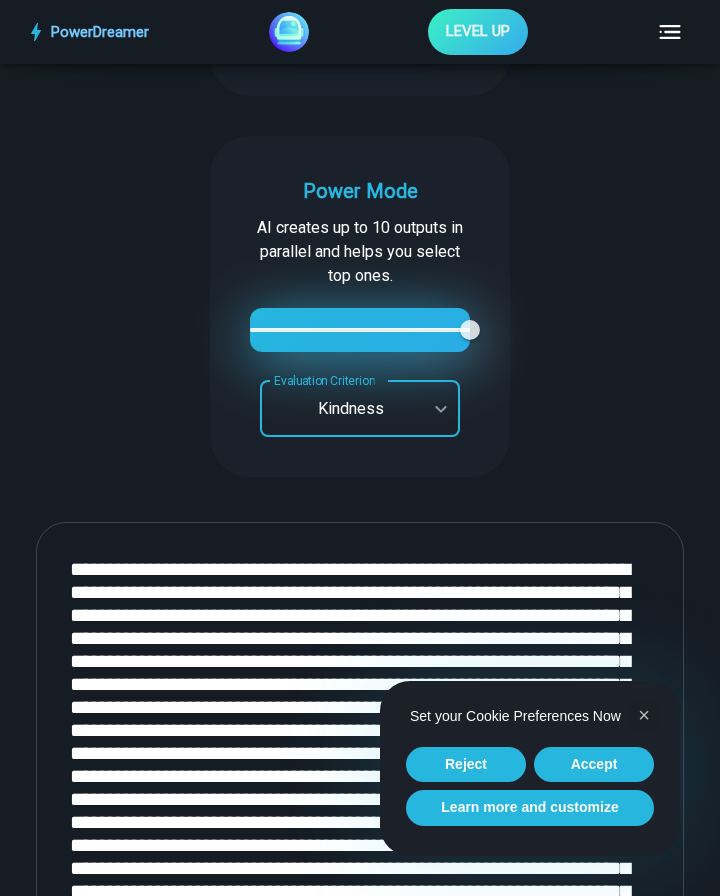 scroll, scrollTop: 3281, scrollLeft: 0, axis: vertical 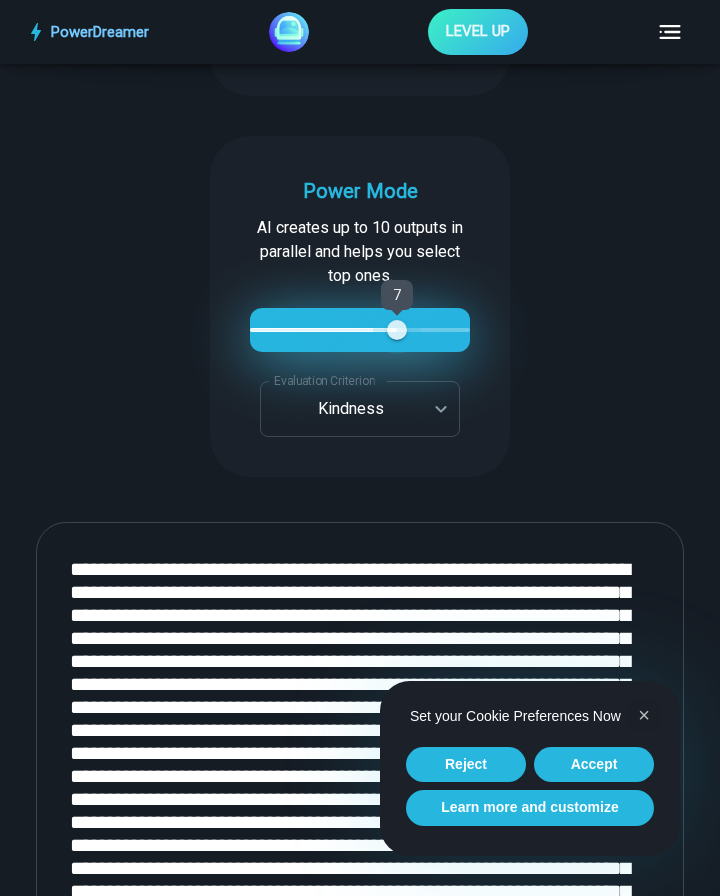 type on "*" 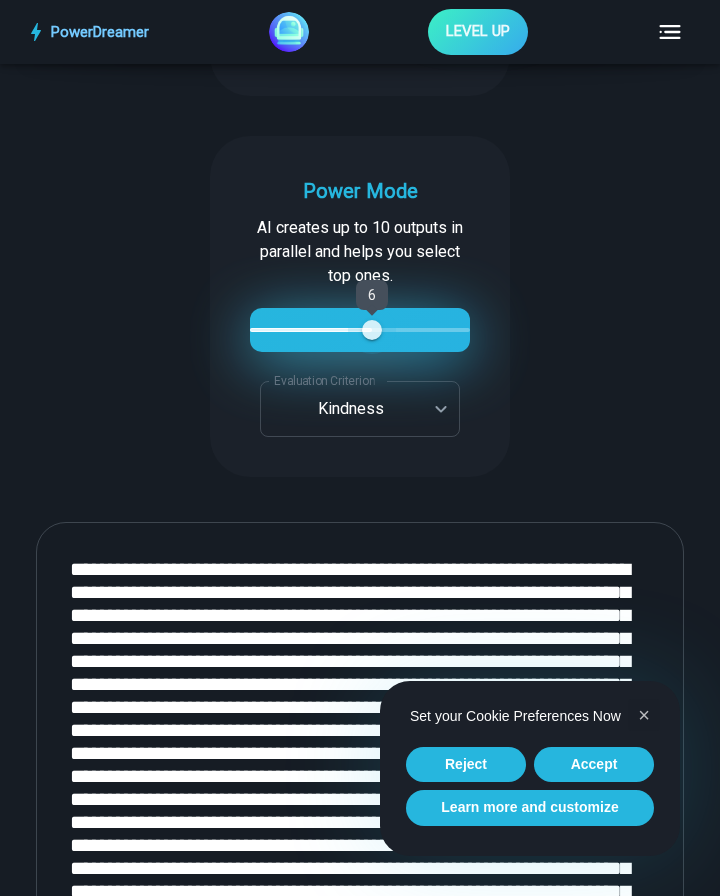 type on "*" 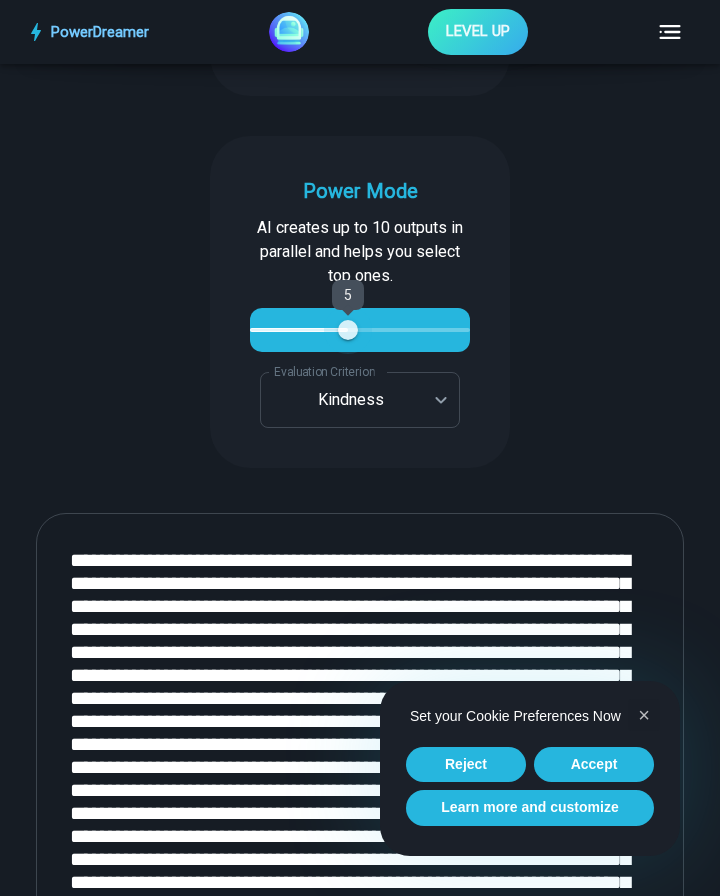 type on "*" 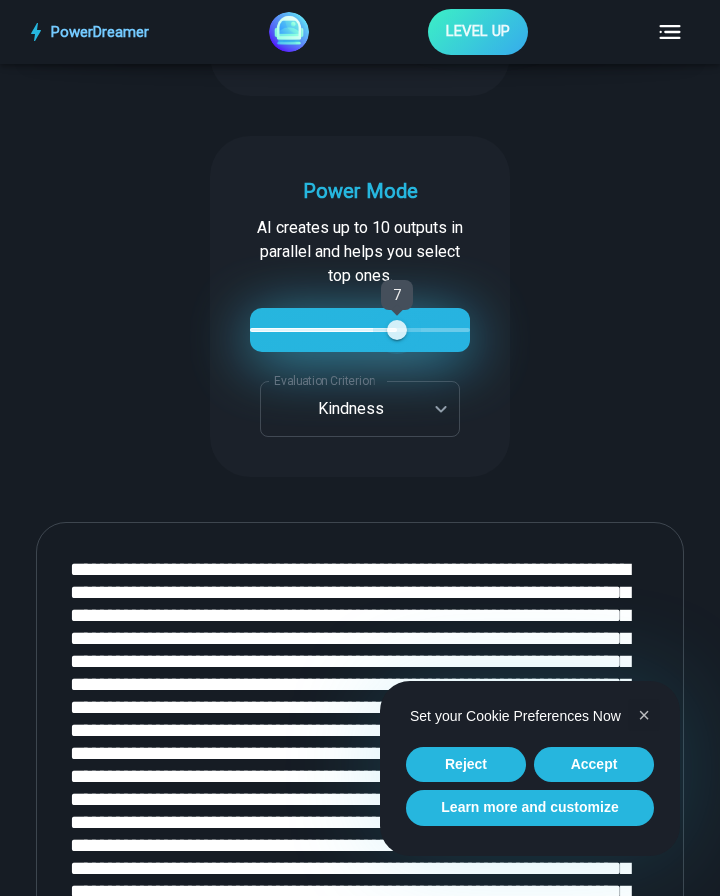 type on "*" 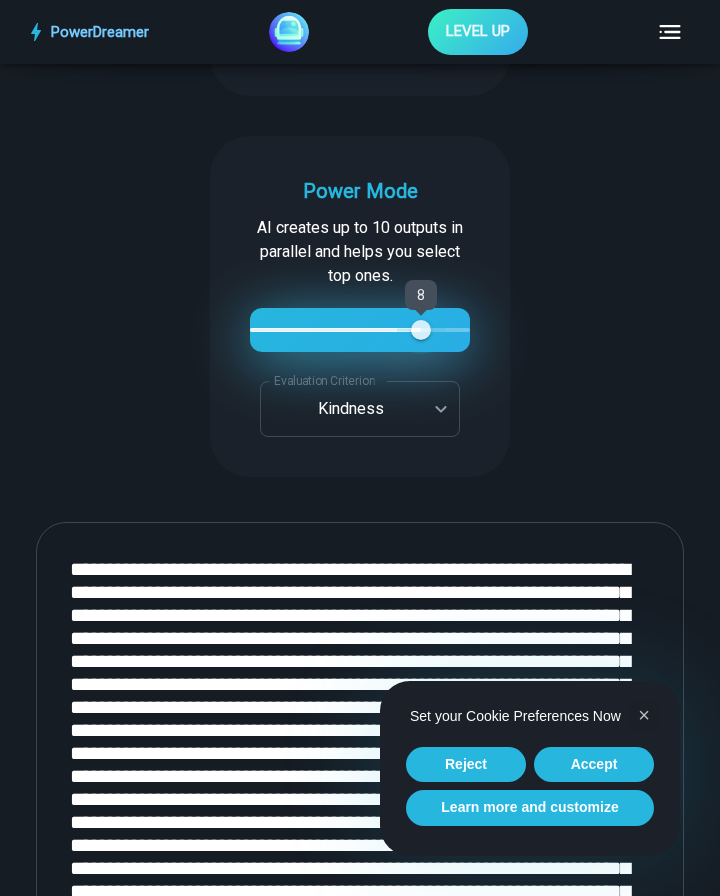 type on "*" 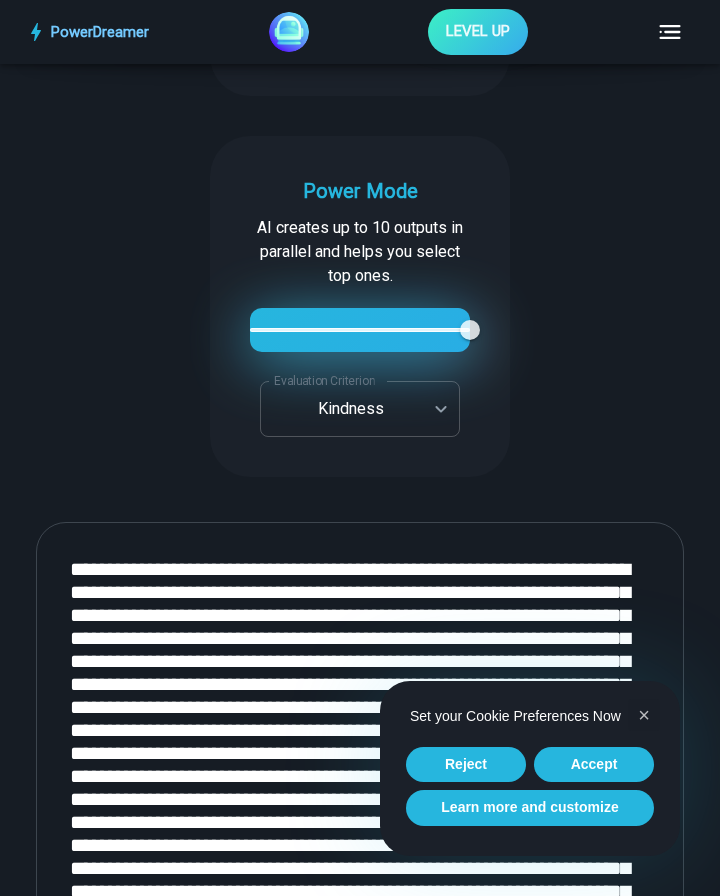 click on "PowerDreamer LEVEL UP AI Fanfiction Generator Write fan fiction in many styles, from [PERSON_NAME] to [PERSON_NAME]  START Faster with PowerDreamer 213,197  AI-Generated Outputs.  50,000+ Users. 60+ AI Tools. PowerDreamer saved me a ton of stress and even more time. Highly recommend. [PERSON_NAME] is a writer and producer with experience at Morning Rush, [US_STATE] PBS, Metro Weekly and The [US_STATE] Times I received a job offer [DATE] that your awesome website helped me get. Thank you! I will be singing your praises. [PERSON_NAME] signed up to PowerDreamer [DATE] and received his job offer [DATE] Absolutely love this program!! I'm usually hesitant to pay for anything without being able to try it for free first. However, I was desperate to get resume writing help and this program far exceeded my expectations! I have been telling anyone I know looking for a job to try it. [PERSON_NAME] [PERSON_NAME], Product Manager in E-Commerce [PERSON_NAME] [PERSON_NAME] Made the job hunting process so easy! [PERSON_NAME] Age [DEMOGRAPHIC_DATA]" at bounding box center (360, 4611) 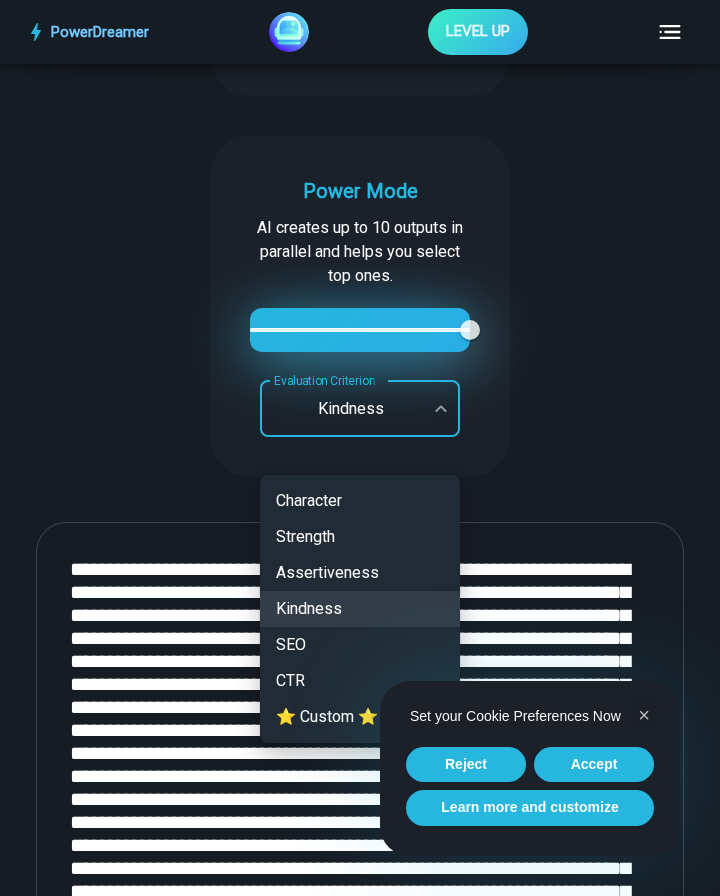 click at bounding box center (360, 448) 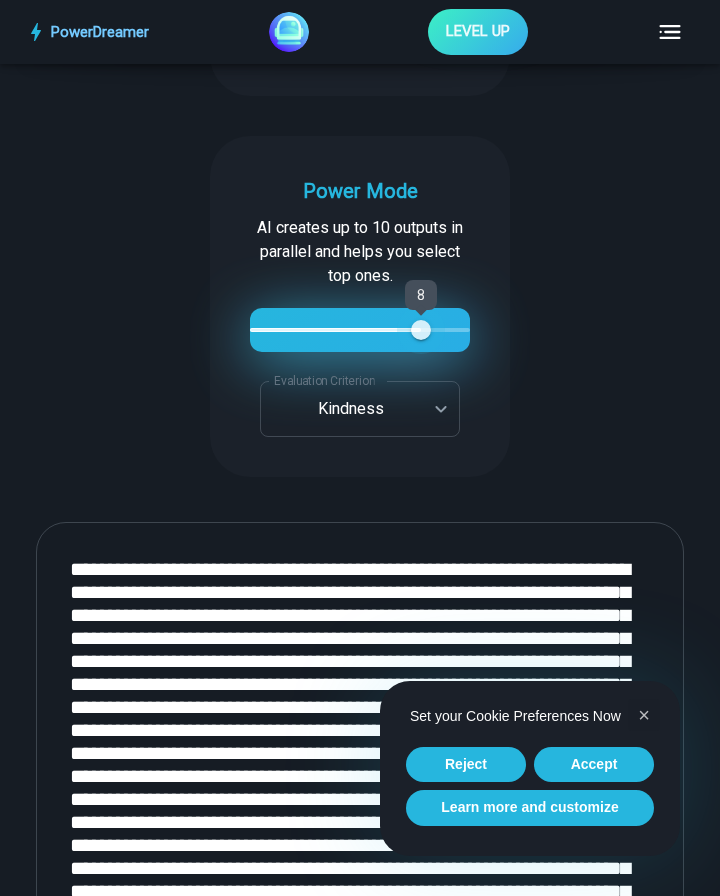 type on "*" 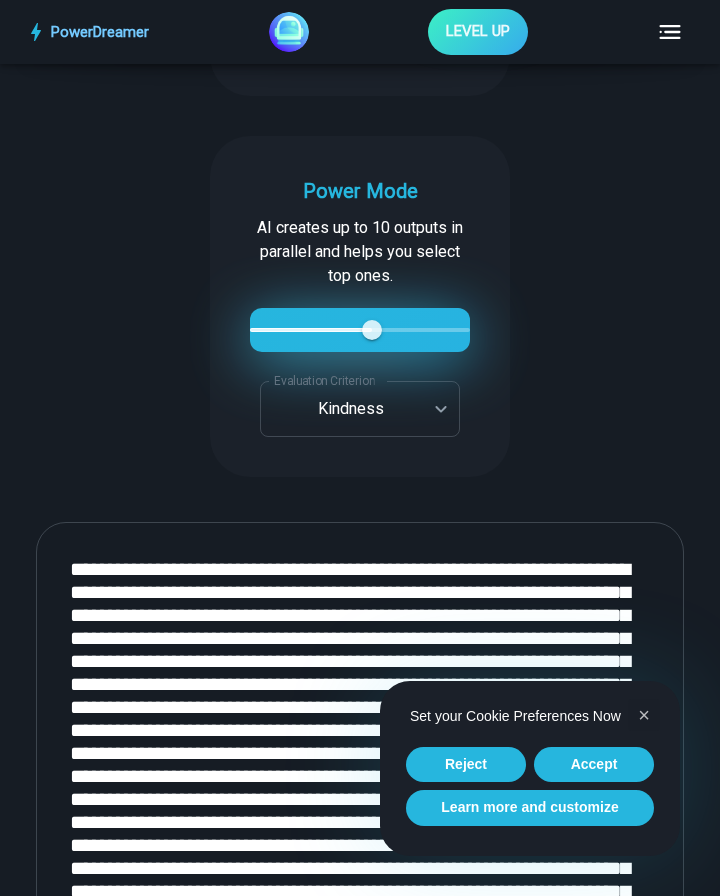 type on "*" 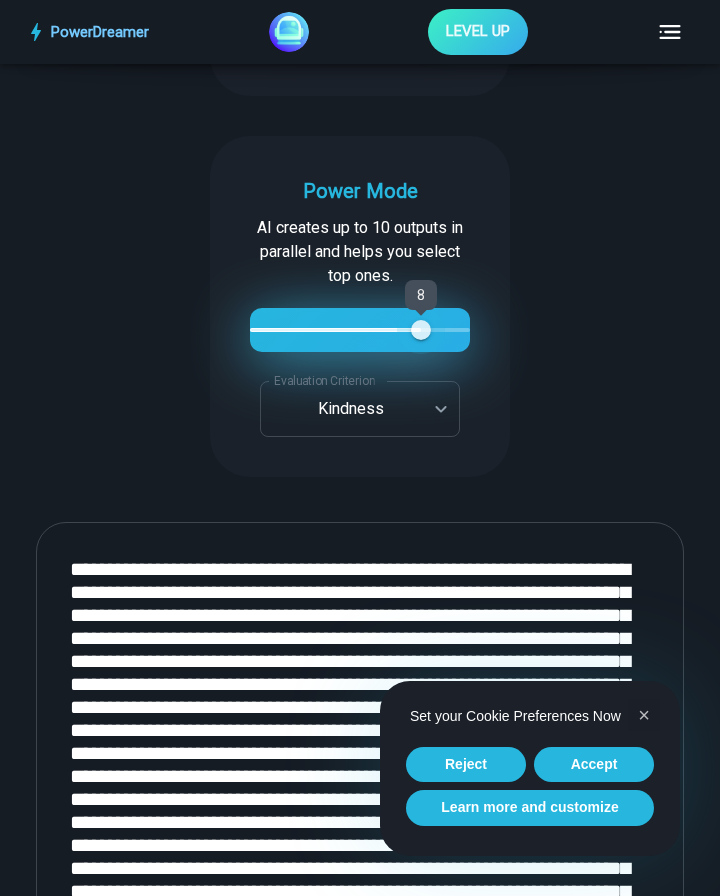 type on "*" 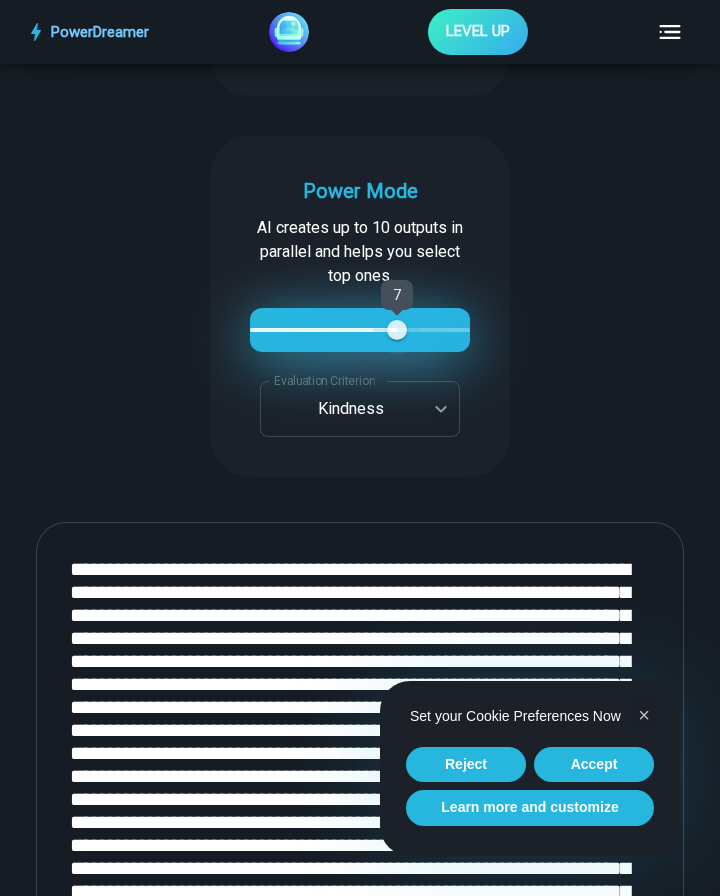 type on "*" 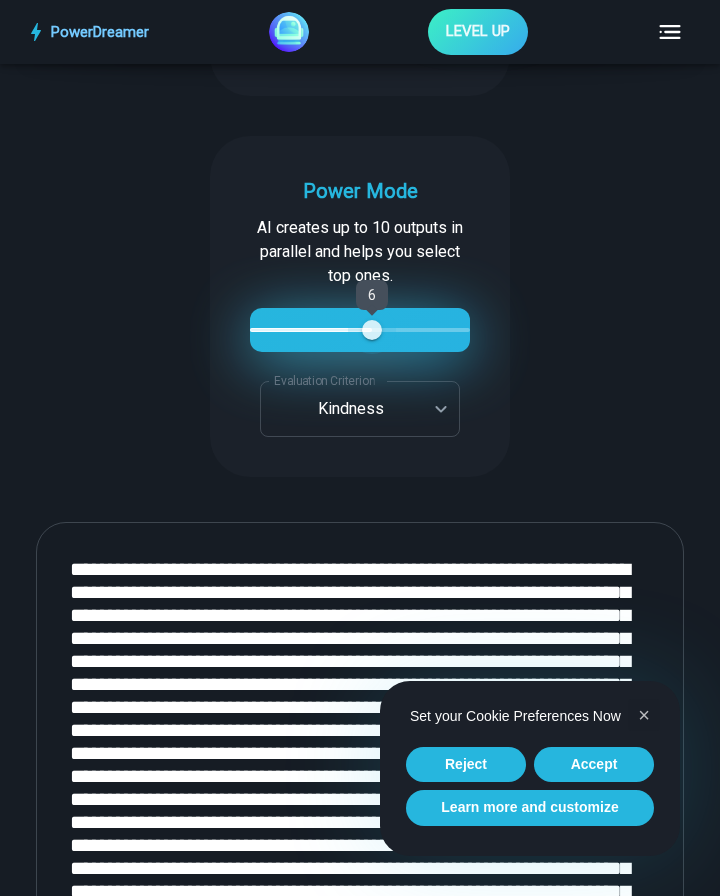 type on "*" 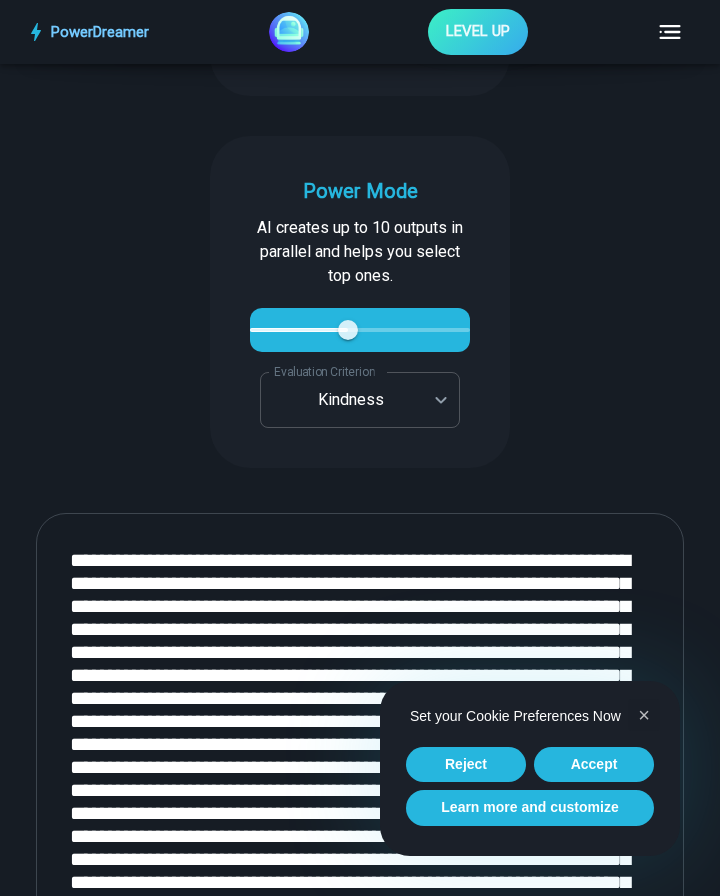 click on "PowerDreamer LEVEL UP AI Fanfiction Generator Write fan fiction in many styles, from [PERSON_NAME] to [PERSON_NAME]  START Faster with PowerDreamer 213,197  AI-Generated Outputs.  50,000+ Users. 60+ AI Tools. PowerDreamer saved me a ton of stress and even more time. Highly recommend. [PERSON_NAME] is a writer and producer with experience at Morning Rush, [US_STATE] PBS, Metro Weekly and The [US_STATE] Times I received a job offer [DATE] that your awesome website helped me get. Thank you! I will be singing your praises. [PERSON_NAME] signed up to PowerDreamer [DATE] and received his job offer [DATE] Absolutely love this program!! I'm usually hesitant to pay for anything without being able to try it for free first. However, I was desperate to get resume writing help and this program far exceeded my expectations! I have been telling anyone I know looking for a job to try it. [PERSON_NAME] [PERSON_NAME], Product Manager in E-Commerce [PERSON_NAME] [PERSON_NAME] Made the job hunting process so easy! [PERSON_NAME] Age [DEMOGRAPHIC_DATA]" at bounding box center [360, 4607] 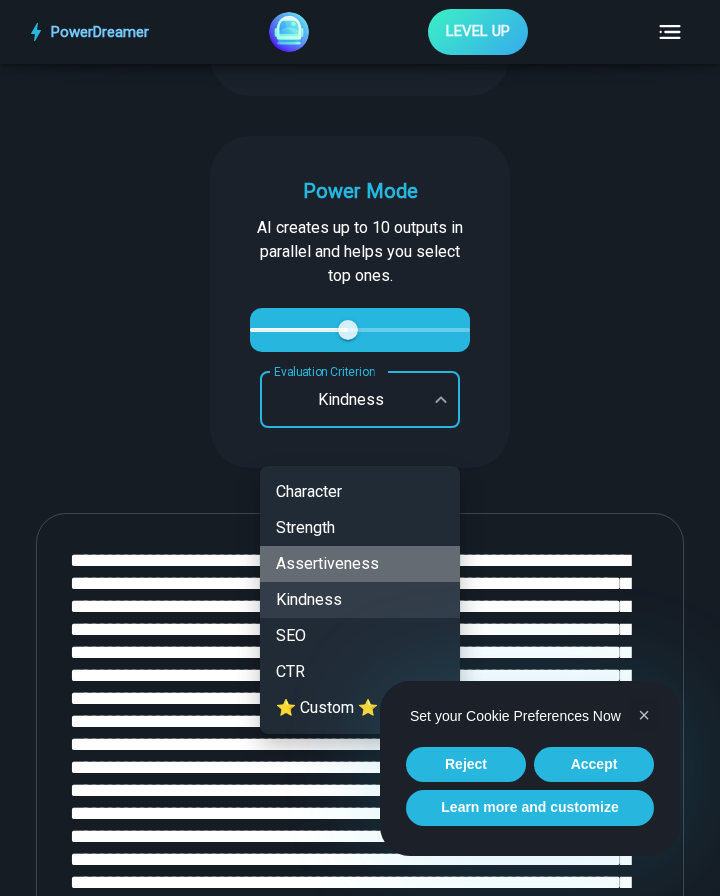 click on "Assertiveness" at bounding box center [360, 564] 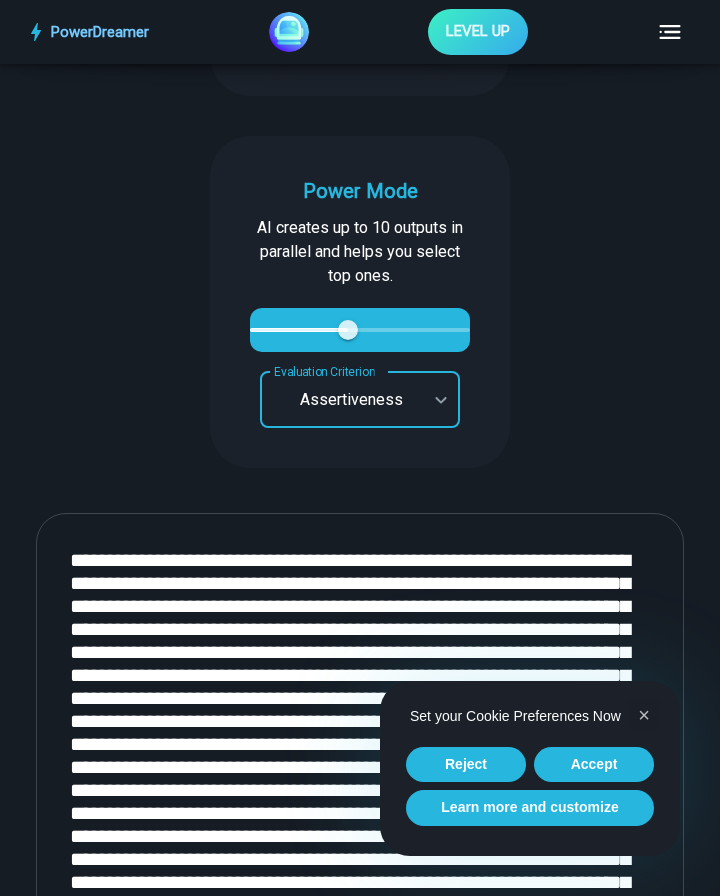 click on "PowerDreamer LEVEL UP AI Fanfiction Generator Write fan fiction in many styles, from [PERSON_NAME] to [PERSON_NAME]  START Faster with PowerDreamer 213,197  AI-Generated Outputs.  50,000+ Users. 60+ AI Tools. PowerDreamer saved me a ton of stress and even more time. Highly recommend. [PERSON_NAME] is a writer and producer with experience at Morning Rush, [US_STATE] PBS, Metro Weekly and The [US_STATE] Times I received a job offer [DATE] that your awesome website helped me get. Thank you! I will be singing your praises. [PERSON_NAME] signed up to PowerDreamer [DATE] and received his job offer [DATE] Absolutely love this program!! I'm usually hesitant to pay for anything without being able to try it for free first. However, I was desperate to get resume writing help and this program far exceeded my expectations! I have been telling anyone I know looking for a job to try it. [PERSON_NAME] [PERSON_NAME], Product Manager in E-Commerce [PERSON_NAME] [PERSON_NAME] Made the job hunting process so easy! [PERSON_NAME] Age [DEMOGRAPHIC_DATA]" at bounding box center (360, 4607) 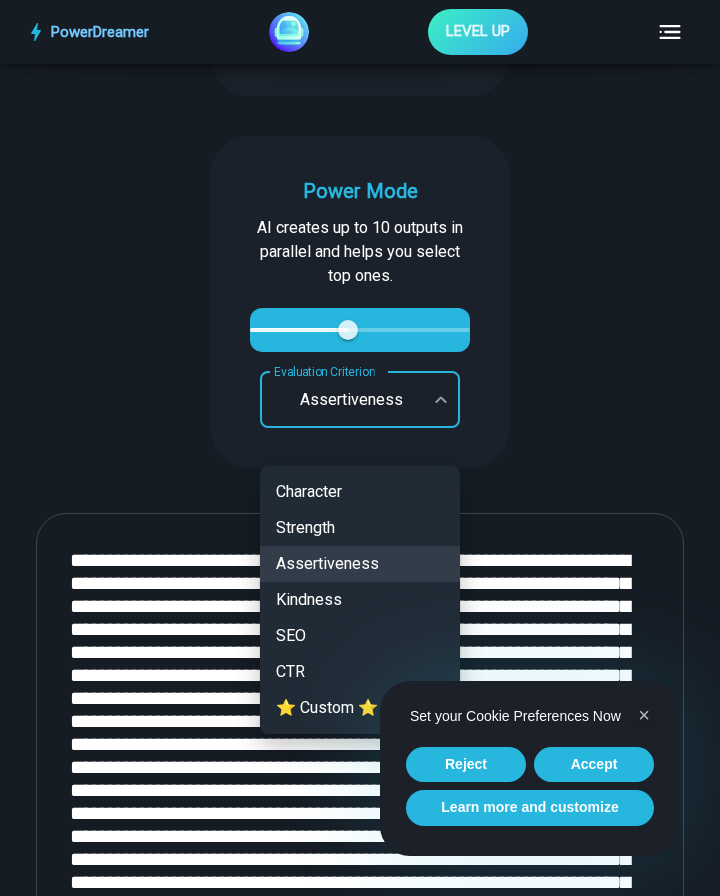 click on "Character" at bounding box center [360, 492] 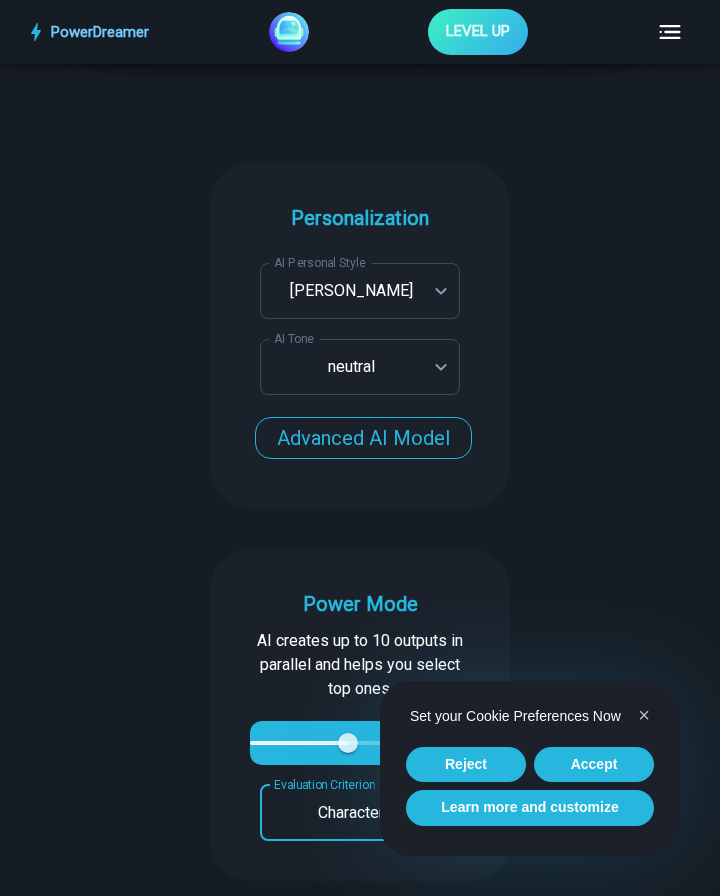 scroll, scrollTop: 2863, scrollLeft: 0, axis: vertical 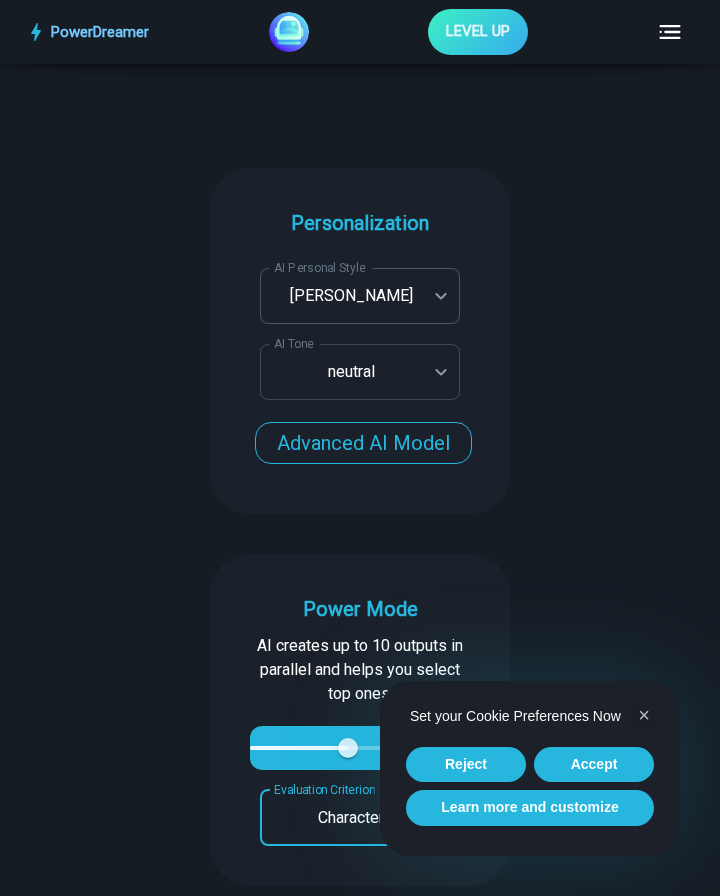 click on "PowerDreamer LEVEL UP AI Fanfiction Generator Write fan fiction in many styles, from [PERSON_NAME] to [PERSON_NAME]  START Faster with PowerDreamer 213,197  AI-Generated Outputs.  50,000+ Users. 60+ AI Tools. PowerDreamer saved me a ton of stress and even more time. Highly recommend. [PERSON_NAME] is a writer and producer with experience at Morning Rush, [US_STATE] PBS, Metro Weekly and The [US_STATE] Times I received a job offer [DATE] that your awesome website helped me get. Thank you! I will be singing your praises. [PERSON_NAME] signed up to PowerDreamer [DATE] and received his job offer [DATE] Absolutely love this program!! I'm usually hesitant to pay for anything without being able to try it for free first. However, I was desperate to get resume writing help and this program far exceeded my expectations! I have been telling anyone I know looking for a job to try it. [PERSON_NAME] [PERSON_NAME], Product Manager in E-Commerce [PERSON_NAME] [PERSON_NAME] Made the job hunting process so easy! [PERSON_NAME] Age [DEMOGRAPHIC_DATA]" at bounding box center [360, 5025] 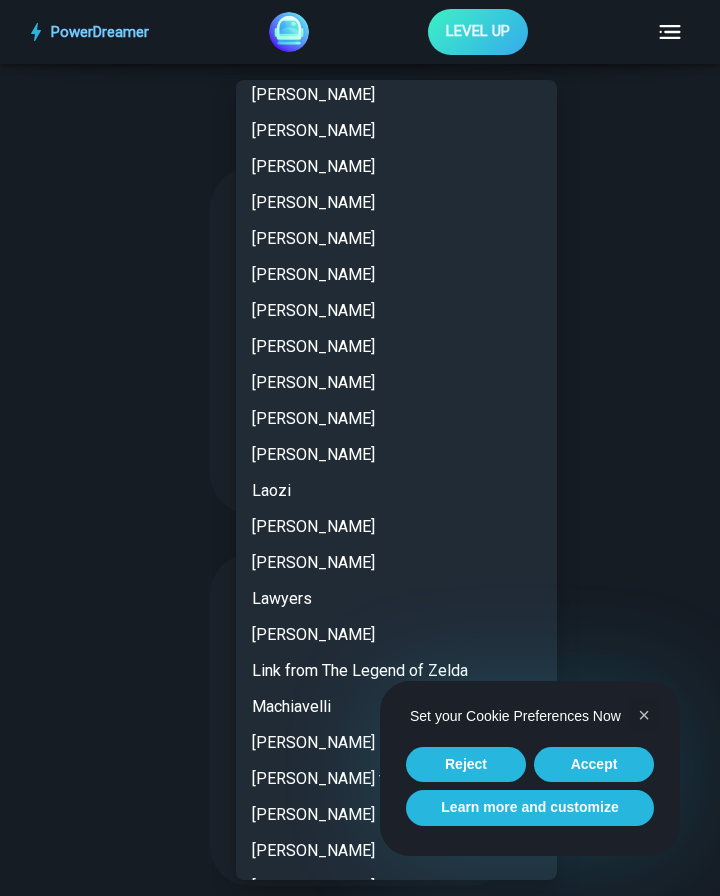 scroll, scrollTop: 1849, scrollLeft: 0, axis: vertical 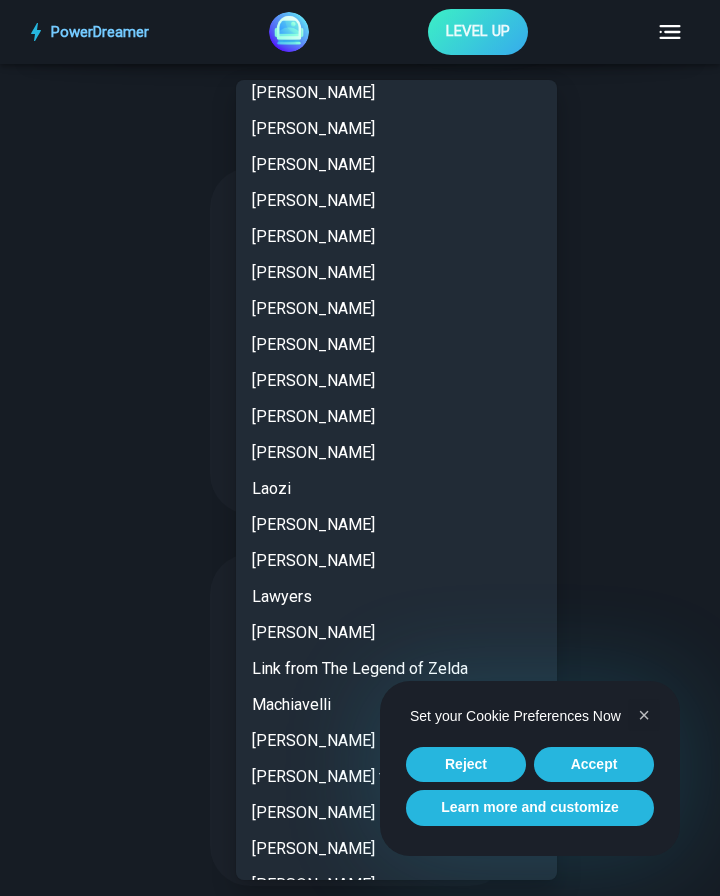 click on "Link from The Legend of Zelda" at bounding box center (396, 669) 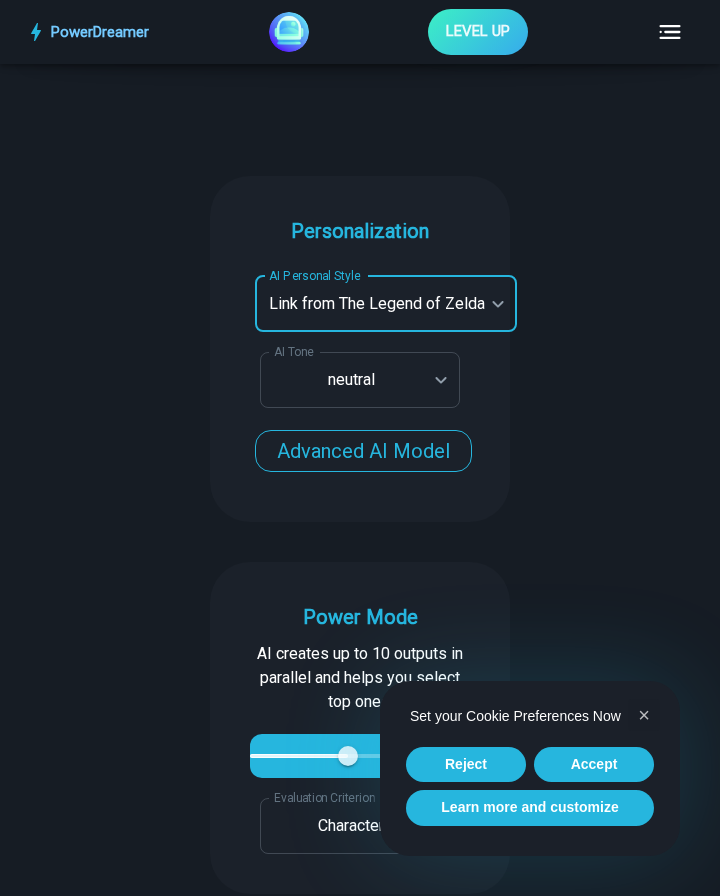 scroll, scrollTop: 2804, scrollLeft: 0, axis: vertical 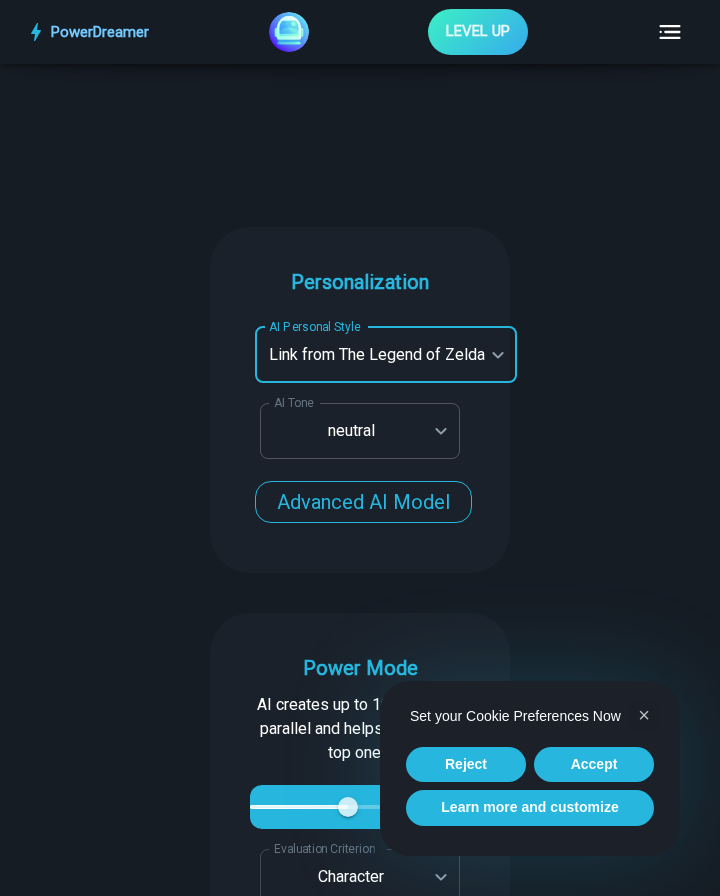 click on "PowerDreamer LEVEL UP AI Fanfiction Generator Write fan fiction in many styles, from [PERSON_NAME] to [PERSON_NAME]  START Faster with PowerDreamer 213,197  AI-Generated Outputs.  50,000+ Users. 60+ AI Tools. PowerDreamer saved me a ton of stress and even more time. Highly recommend. [PERSON_NAME] is a writer and producer with experience at Morning Rush, [US_STATE] PBS, Metro Weekly and The [US_STATE] Times I received a job offer [DATE] that your awesome website helped me get. Thank you! I will be singing your praises. [PERSON_NAME] signed up to PowerDreamer [DATE] and received his job offer [DATE] Absolutely love this program!! I'm usually hesitant to pay for anything without being able to try it for free first. However, I was desperate to get resume writing help and this program far exceeded my expectations! I have been telling anyone I know looking for a job to try it. [PERSON_NAME] [PERSON_NAME], Product Manager in E-Commerce [PERSON_NAME] [PERSON_NAME] Made the job hunting process so easy! [PERSON_NAME] Age [DEMOGRAPHIC_DATA]" at bounding box center [360, 5084] 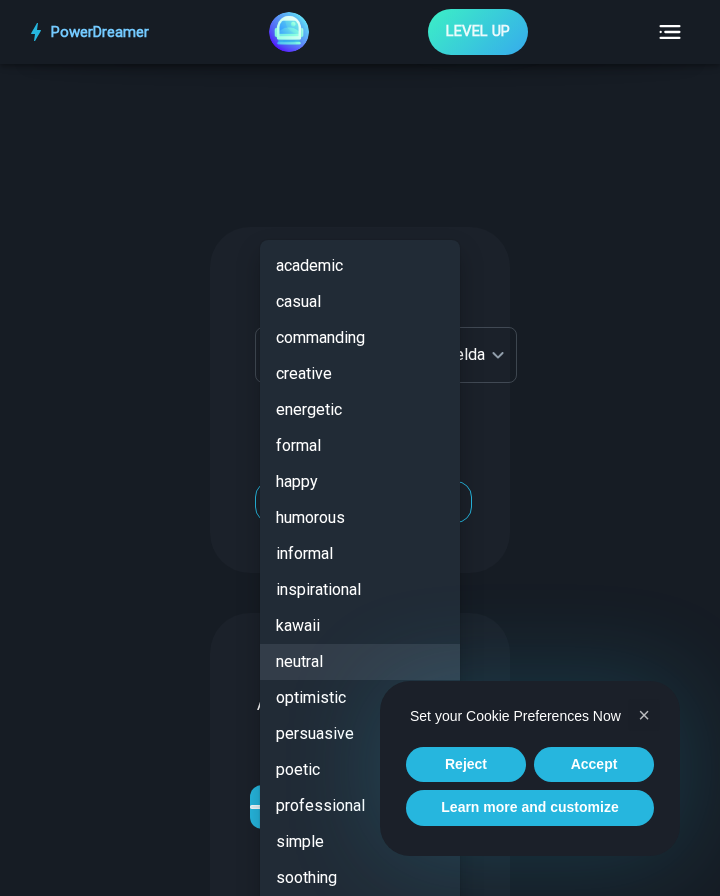 click on "uWu" at bounding box center (360, 914) 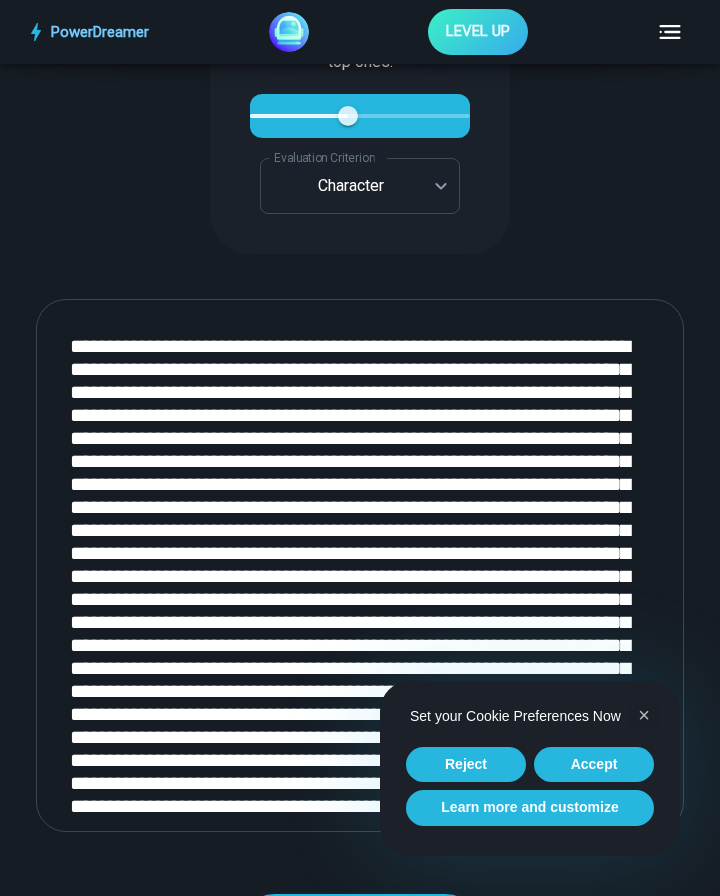 scroll, scrollTop: 3498, scrollLeft: 0, axis: vertical 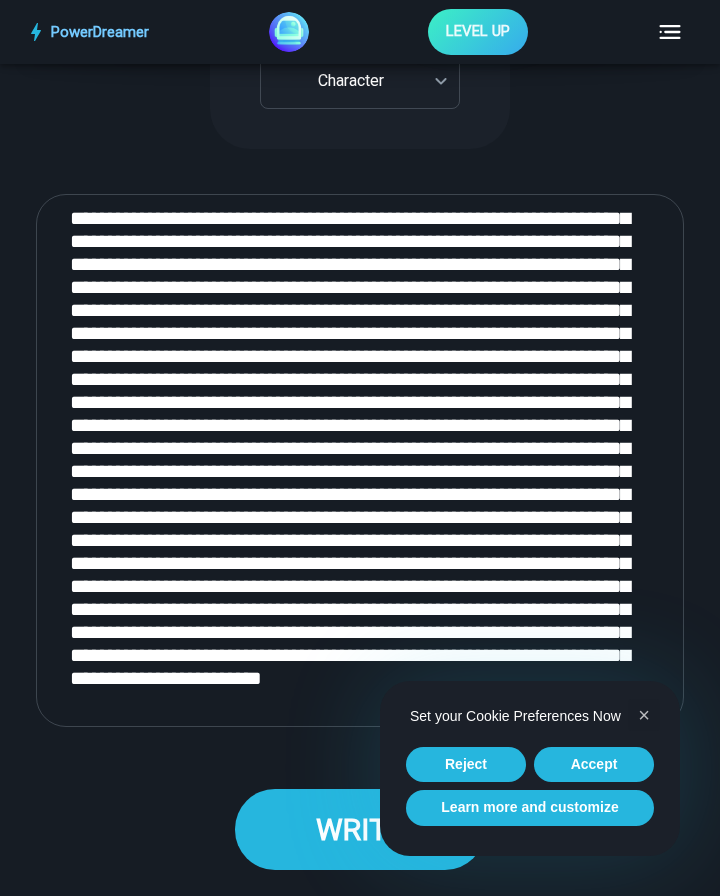 click on "WRITE" at bounding box center (360, 829) 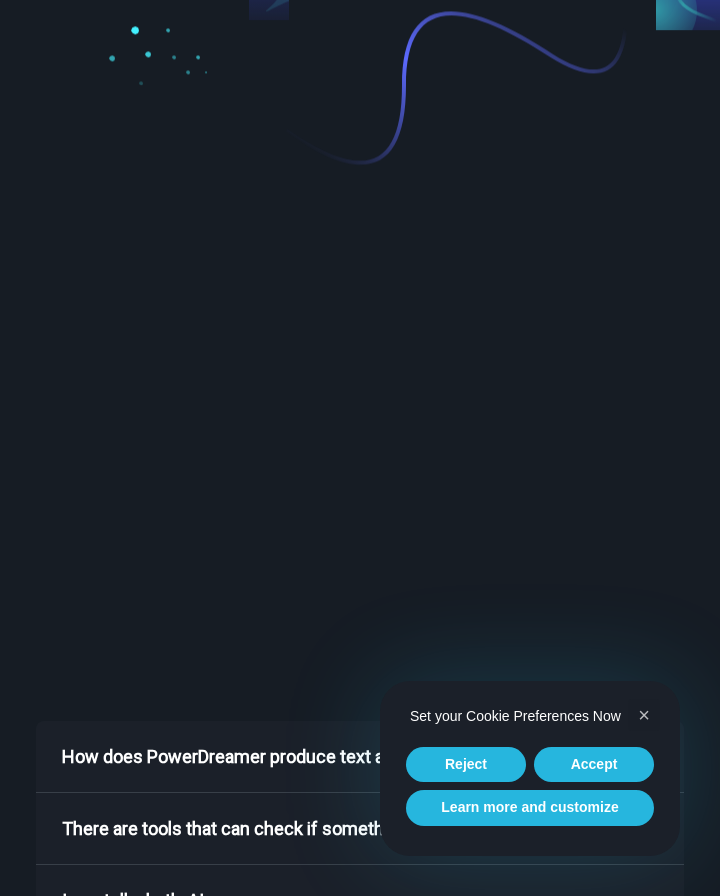 scroll, scrollTop: 4769, scrollLeft: 0, axis: vertical 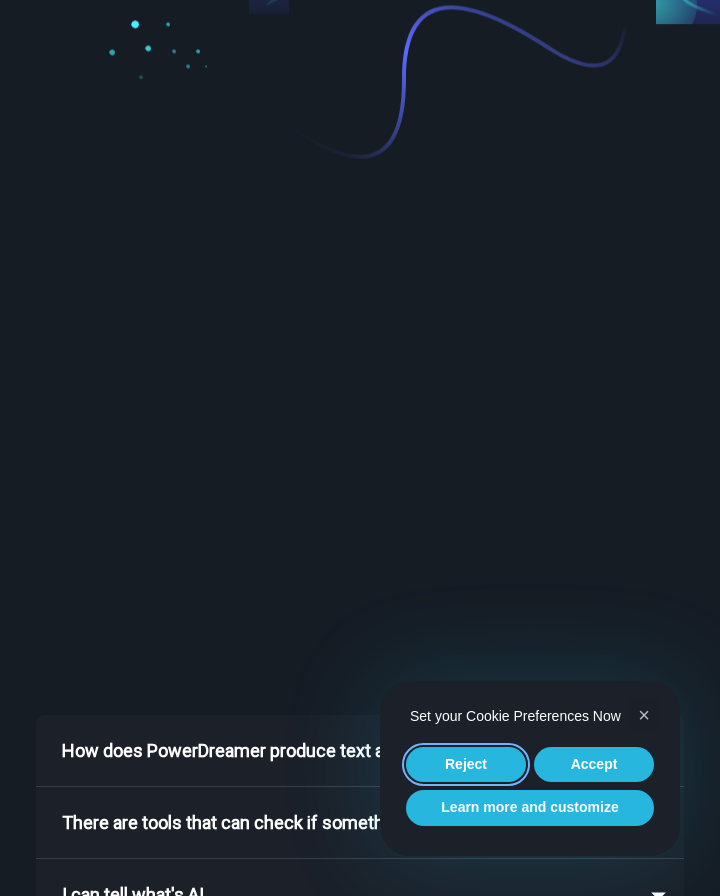 click on "Reject" at bounding box center (466, 765) 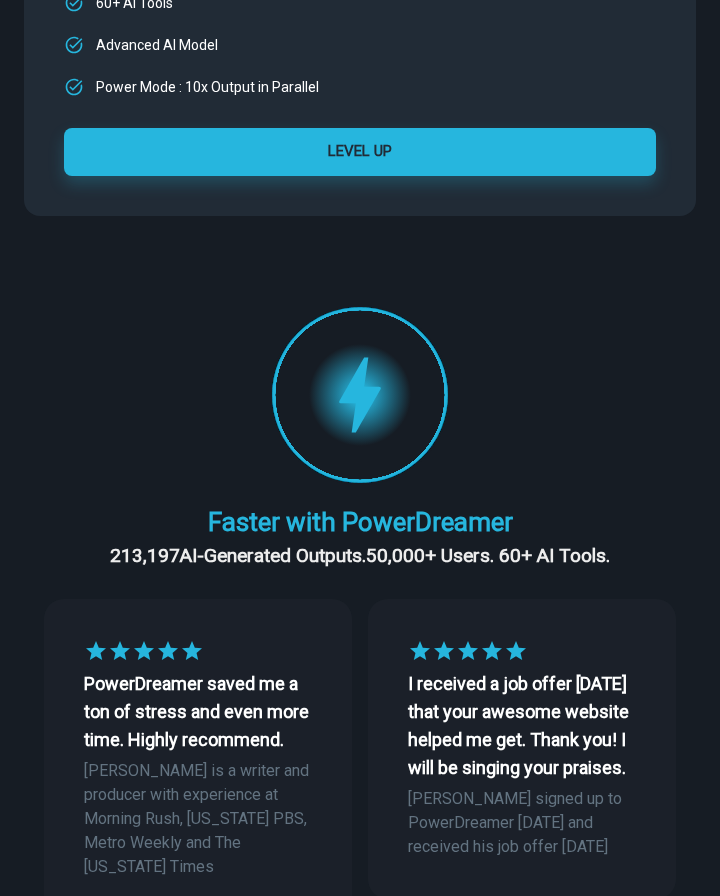 scroll, scrollTop: 0, scrollLeft: 0, axis: both 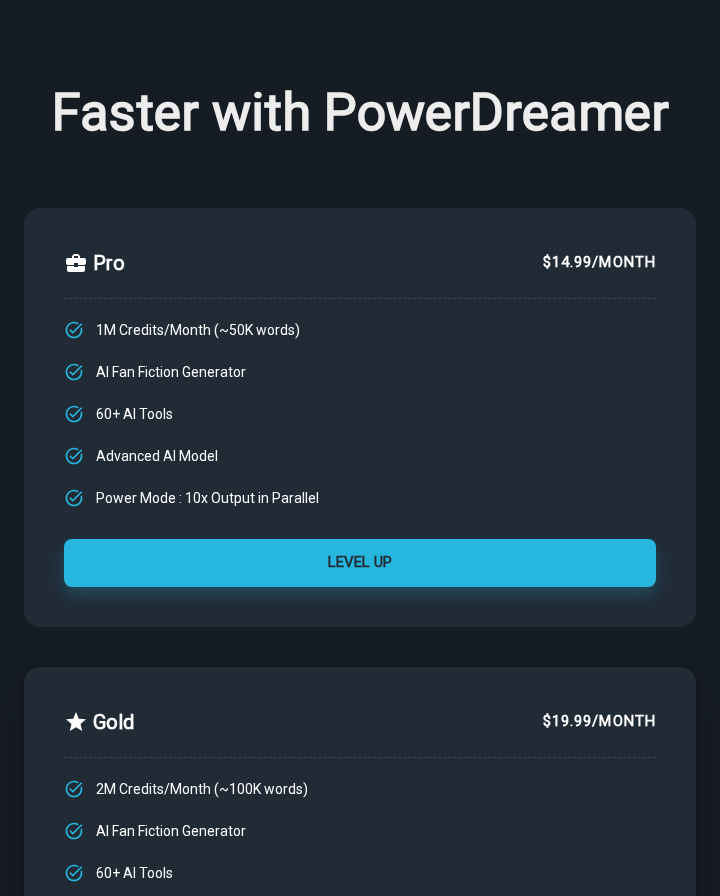 click on "Faster with PowerDreamer Converse with brilliant AI Companions for work, fun or emotional support Only $19.99 For 50 Professional Headshots   Pro $14.99/month 1M Credits/Month (~50K words) AI Fan Fiction Generator 60+ AI Tools Advanced AI Model Power Mode : 10x Output in Parallel LEVEL UP   Gold $19.99/month 2M Credits/Month (~100K words) AI Fan Fiction Generator 60+ AI Tools Advanced AI Model Power Mode : 10x Output in Parallel LEVEL UP   Diamond $50/month 5M Credits/Month (~250K words) AI Fan Fiction Generator 60+ AI Tools Advanced AI Model Power Mode : 10x Output in Parallel LEVEL UP" at bounding box center (360, 813) 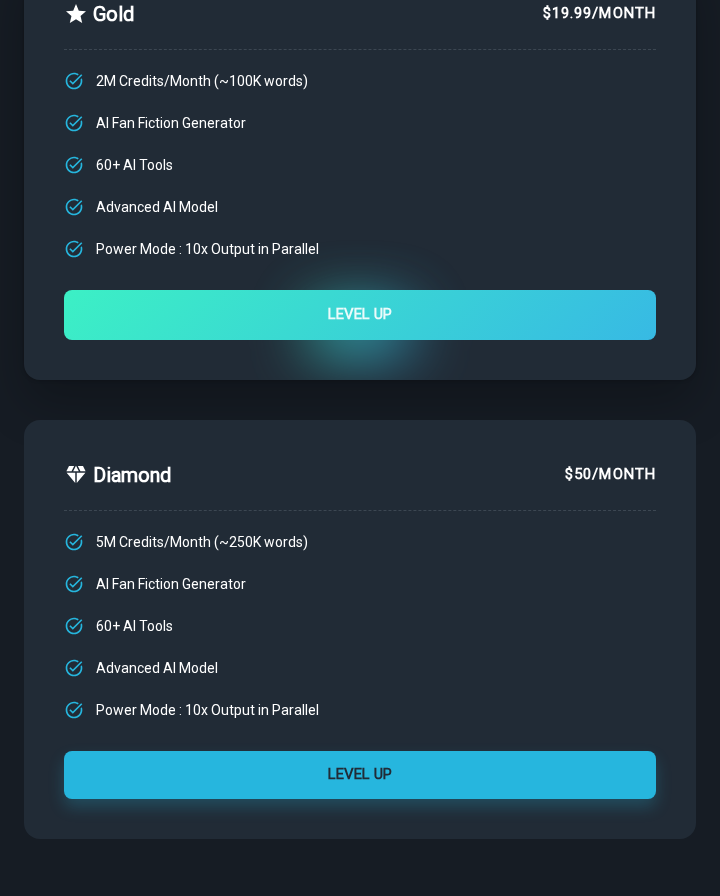 scroll, scrollTop: 0, scrollLeft: 0, axis: both 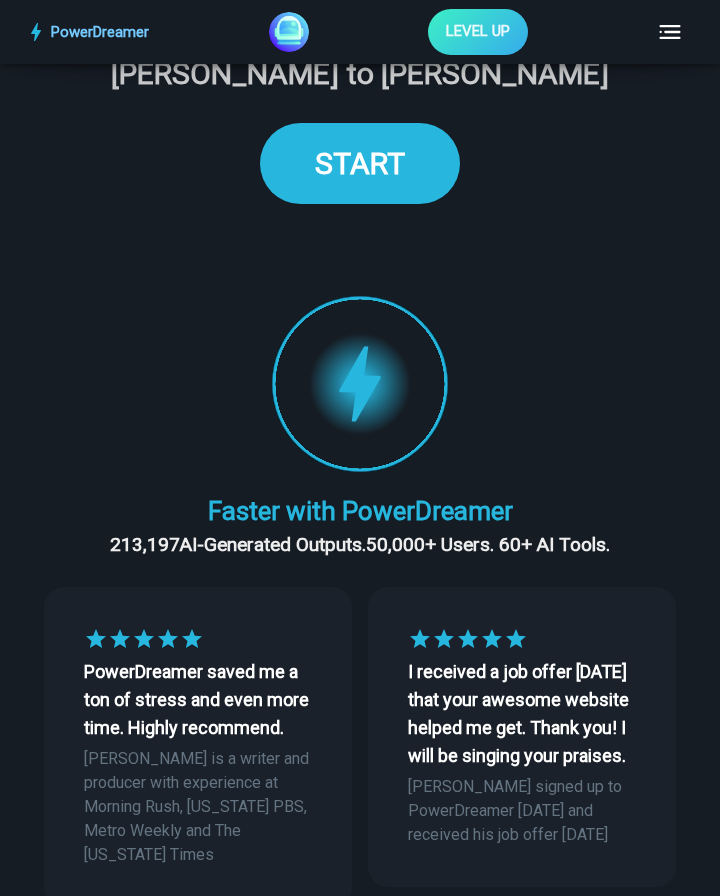 click on "START" at bounding box center [360, 163] 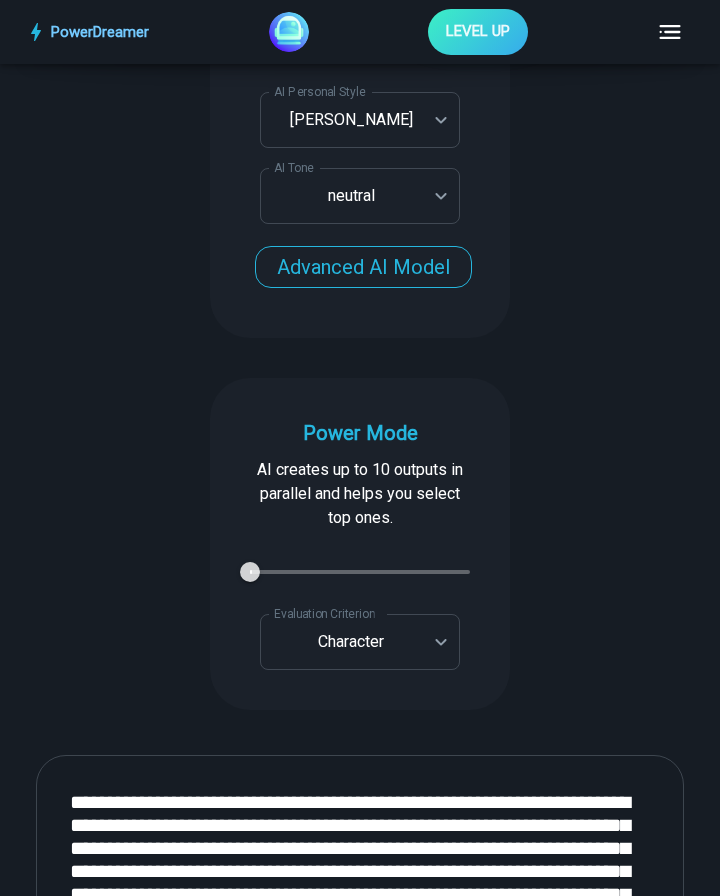 scroll, scrollTop: 3014, scrollLeft: 0, axis: vertical 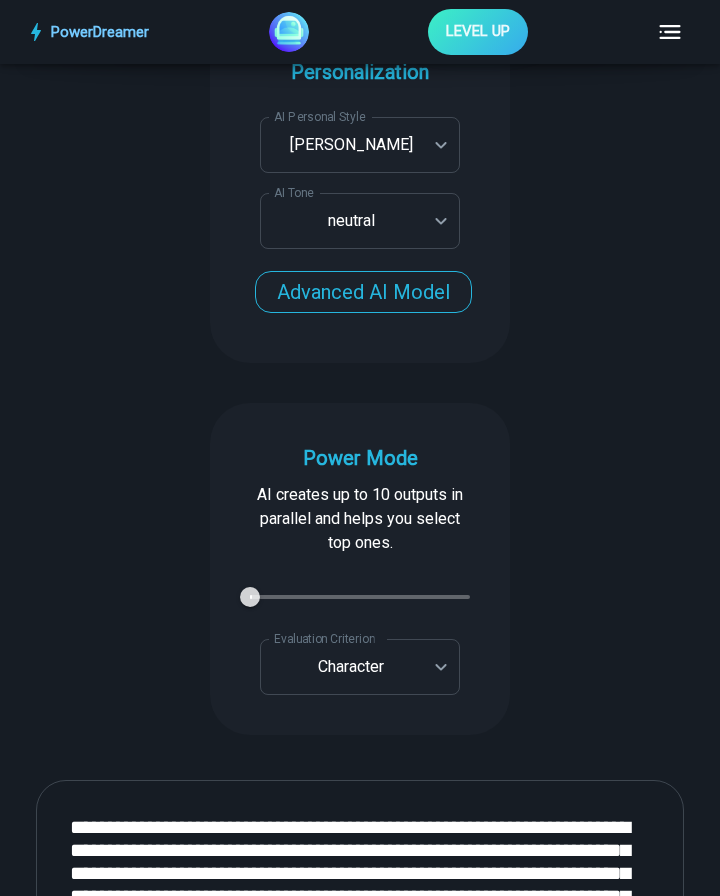 type on "*" 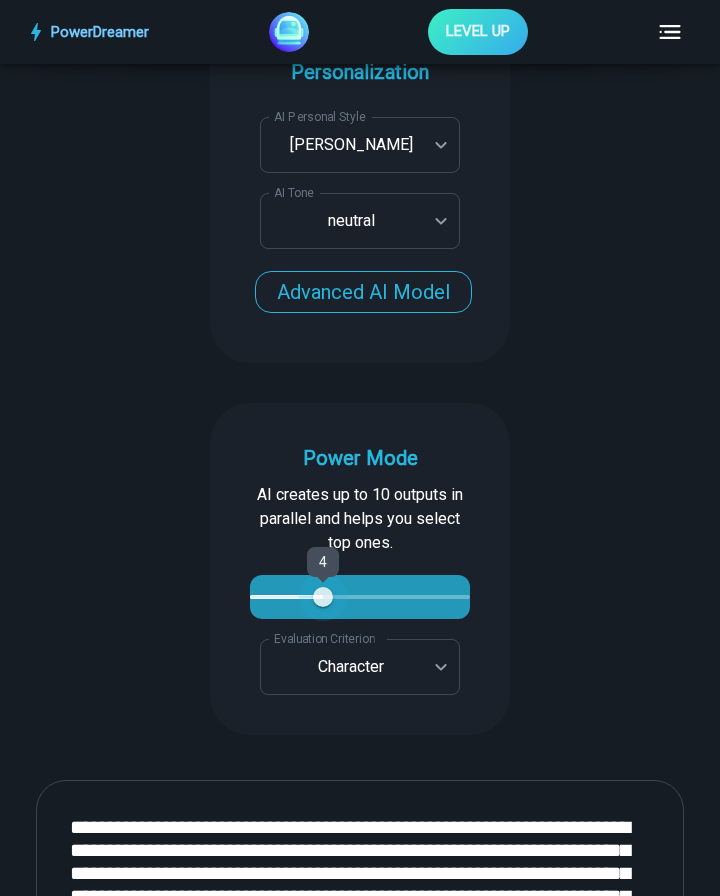 type on "*" 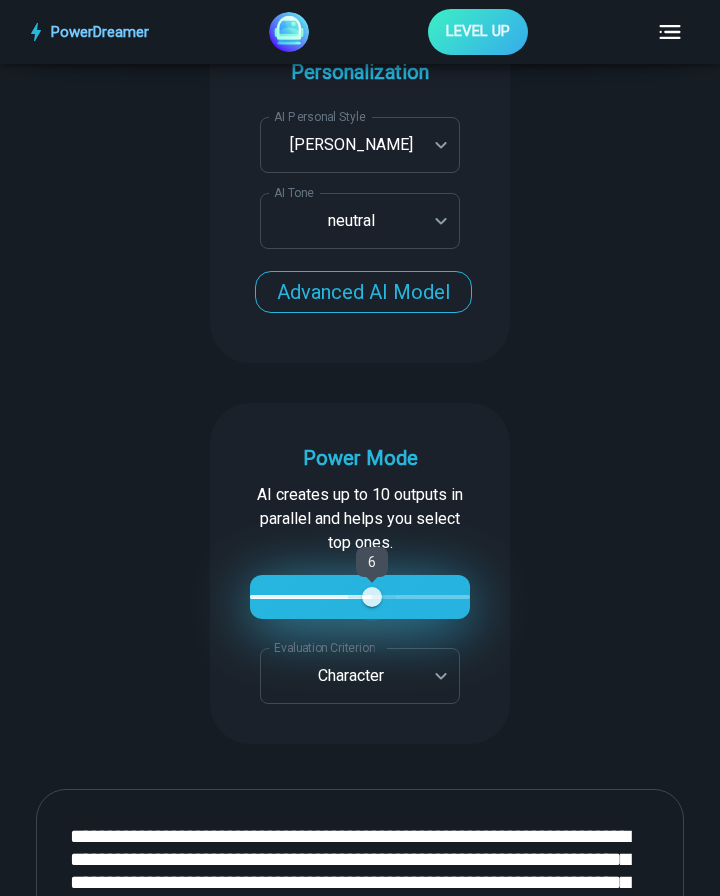 type on "*" 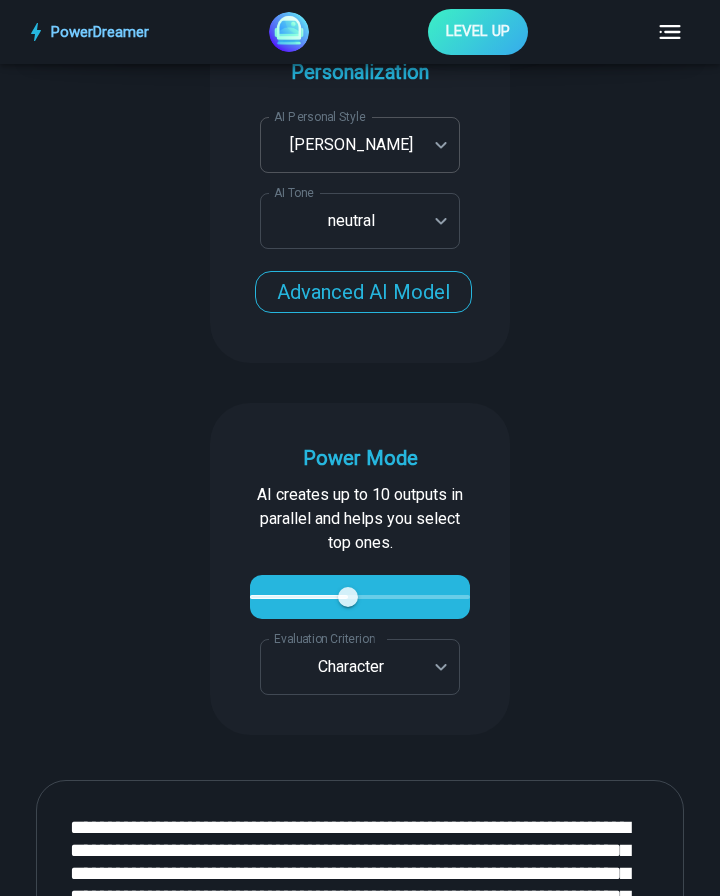 click on "PowerDreamer LEVEL UP AI Fanfiction Generator Write fan fiction in many styles, from [PERSON_NAME] to [PERSON_NAME]  START Faster with PowerDreamer 213,197  AI-Generated Outputs.  50,000+ Users. 60+ AI Tools. PowerDreamer saved me a ton of stress and even more time. Highly recommend. [PERSON_NAME] is a writer and producer with experience at Morning Rush, [US_STATE] PBS, Metro Weekly and The [US_STATE] Times I received a job offer [DATE] that your awesome website helped me get. Thank you! I will be singing your praises. [PERSON_NAME] signed up to PowerDreamer [DATE] and received his job offer [DATE] Absolutely love this program!! I'm usually hesitant to pay for anything without being able to try it for free first. However, I was desperate to get resume writing help and this program far exceeded my expectations! I have been telling anyone I know looking for a job to try it. [PERSON_NAME] [PERSON_NAME], Product Manager in E-Commerce [PERSON_NAME] [PERSON_NAME] Made the job hunting process so easy! [PERSON_NAME] Age [DEMOGRAPHIC_DATA]" at bounding box center [360, 4874] 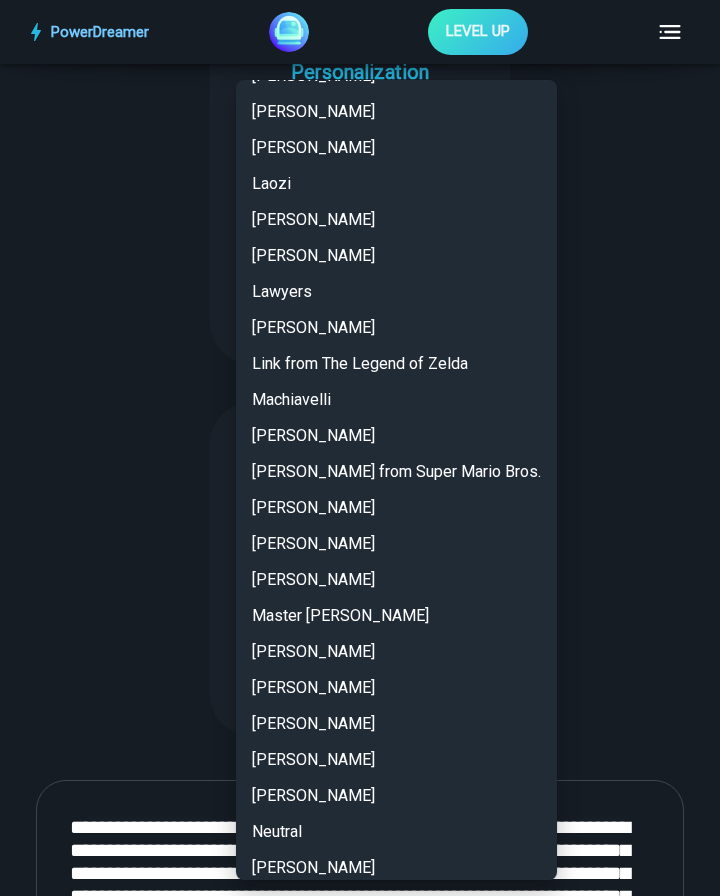 scroll, scrollTop: 2152, scrollLeft: 0, axis: vertical 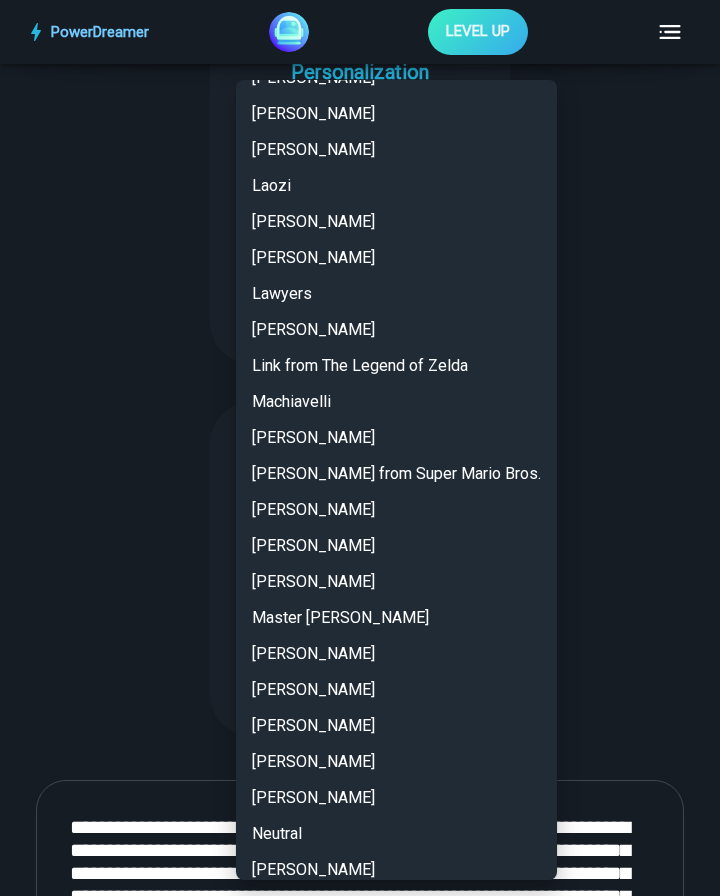 click on "Link from The Legend of Zelda" at bounding box center (396, 366) 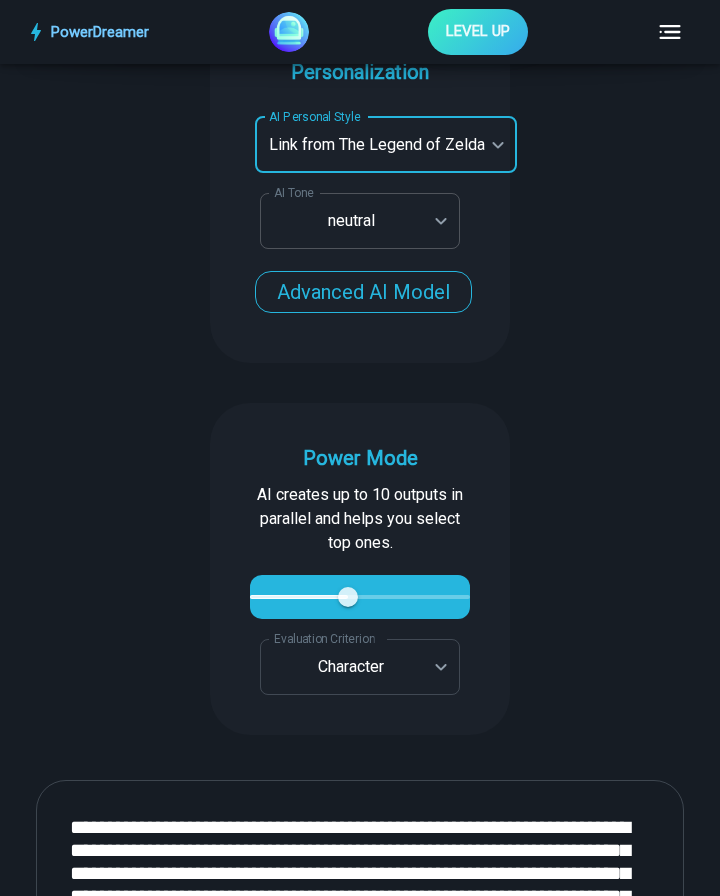 click on "PowerDreamer LEVEL UP AI Fanfiction Generator Write fan fiction in many styles, from [PERSON_NAME] to [PERSON_NAME]  START Faster with PowerDreamer 213,197  AI-Generated Outputs.  50,000+ Users. 60+ AI Tools. PowerDreamer saved me a ton of stress and even more time. Highly recommend. [PERSON_NAME] is a writer and producer with experience at Morning Rush, [US_STATE] PBS, Metro Weekly and The [US_STATE] Times I received a job offer [DATE] that your awesome website helped me get. Thank you! I will be singing your praises. [PERSON_NAME] signed up to PowerDreamer [DATE] and received his job offer [DATE] Absolutely love this program!! I'm usually hesitant to pay for anything without being able to try it for free first. However, I was desperate to get resume writing help and this program far exceeded my expectations! I have been telling anyone I know looking for a job to try it. [PERSON_NAME] [PERSON_NAME], Product Manager in E-Commerce [PERSON_NAME] [PERSON_NAME] Made the job hunting process so easy! [PERSON_NAME] Age [DEMOGRAPHIC_DATA]" at bounding box center (360, 4874) 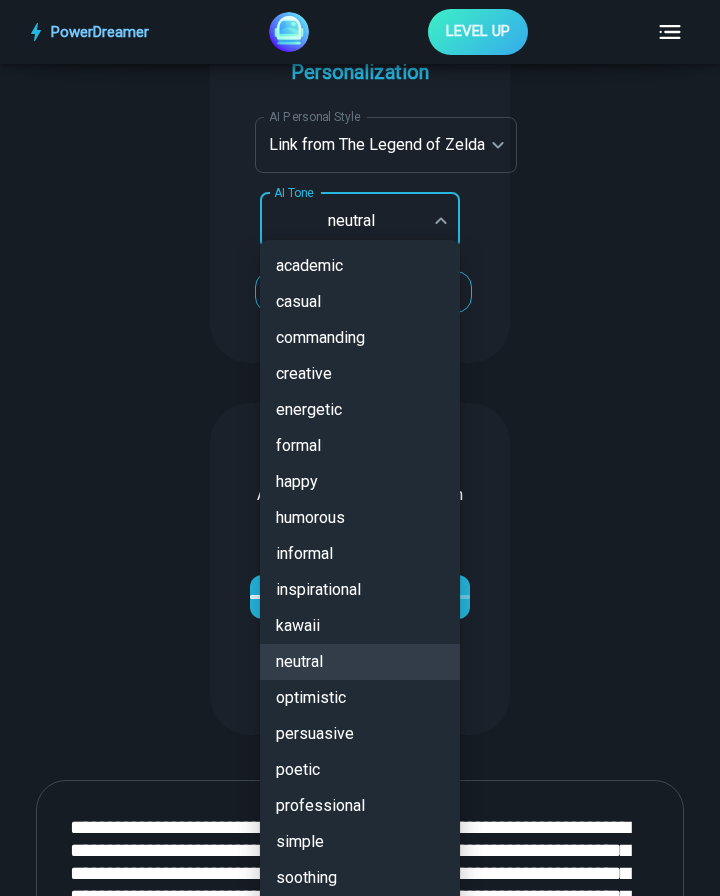 click on "uWu" at bounding box center [360, 914] 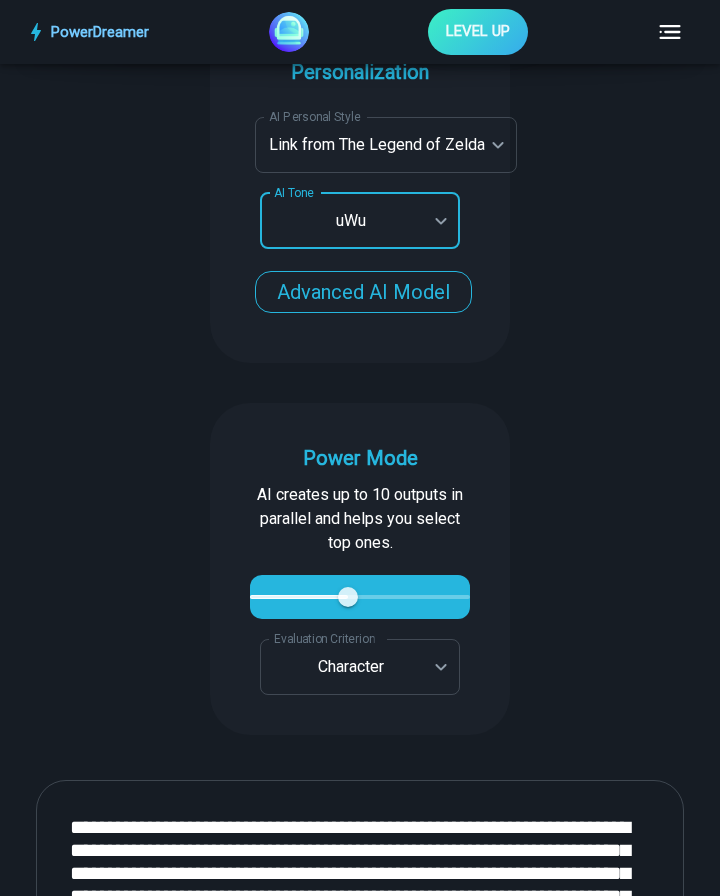 click on "PowerDreamer LEVEL UP AI Fanfiction Generator Write fan fiction in many styles, from [PERSON_NAME] to [PERSON_NAME]  START Faster with PowerDreamer 213,197  AI-Generated Outputs.  50,000+ Users. 60+ AI Tools. PowerDreamer saved me a ton of stress and even more time. Highly recommend. [PERSON_NAME] is a writer and producer with experience at Morning Rush, [US_STATE] PBS, Metro Weekly and The [US_STATE] Times I received a job offer [DATE] that your awesome website helped me get. Thank you! I will be singing your praises. [PERSON_NAME] signed up to PowerDreamer [DATE] and received his job offer [DATE] Absolutely love this program!! I'm usually hesitant to pay for anything without being able to try it for free first. However, I was desperate to get resume writing help and this program far exceeded my expectations! I have been telling anyone I know looking for a job to try it. [PERSON_NAME] [PERSON_NAME], Product Manager in E-Commerce [PERSON_NAME] [PERSON_NAME] Made the job hunting process so easy! [PERSON_NAME] uWu 18" at bounding box center (360, 4874) 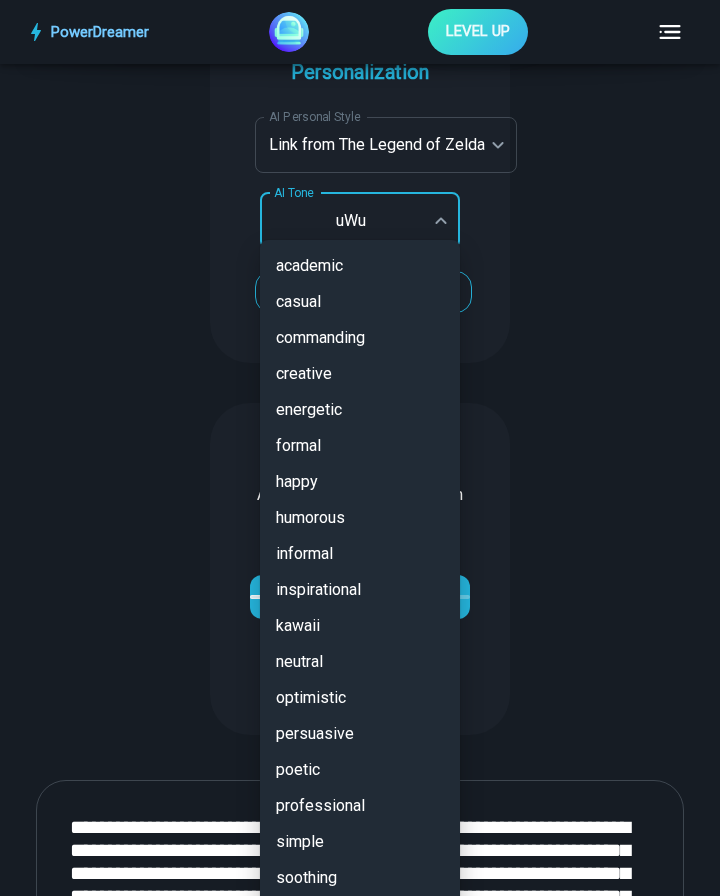 click on "⭐ Custom ⭐" at bounding box center [360, 950] 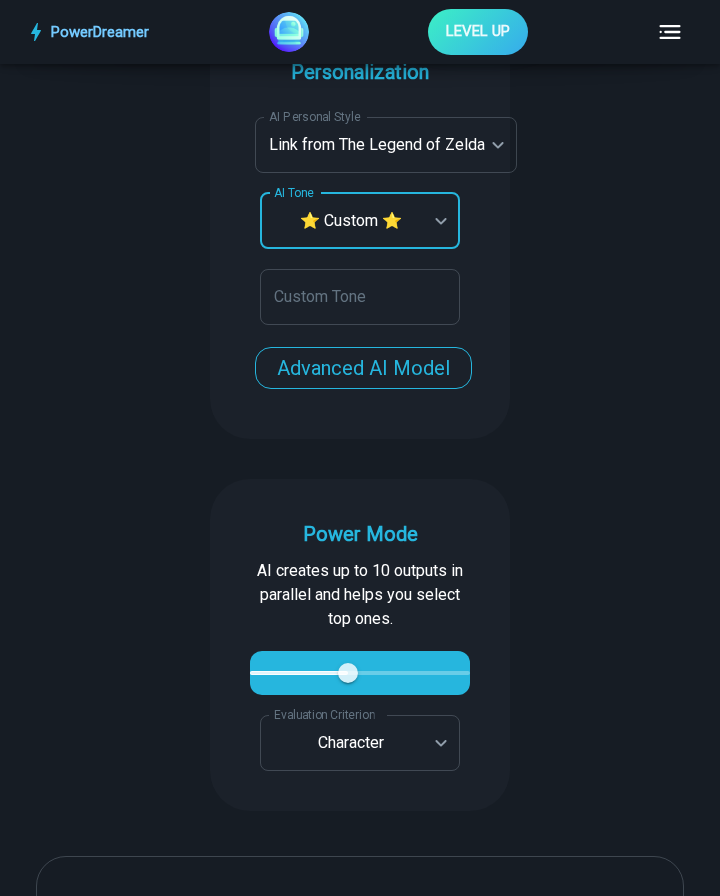 click on "PowerDreamer LEVEL UP AI Fanfiction Generator Write fan fiction in many styles, from [PERSON_NAME] to [PERSON_NAME]  START Faster with PowerDreamer 213,197  AI-Generated Outputs.  50,000+ Users. 60+ AI Tools. PowerDreamer saved me a ton of stress and even more time. Highly recommend. [PERSON_NAME] is a writer and producer with experience at Morning Rush, [US_STATE] PBS, Metro Weekly and The [US_STATE] Times I received a job offer [DATE] that your awesome website helped me get. Thank you! I will be singing your praises. [PERSON_NAME] signed up to PowerDreamer [DATE] and received his job offer [DATE] Absolutely love this program!! I'm usually hesitant to pay for anything without being able to try it for free first. However, I was desperate to get resume writing help and this program far exceeded my expectations! I have been telling anyone I know looking for a job to try it. [PERSON_NAME] [PERSON_NAME], Product Manager in E-Commerce [PERSON_NAME] [PERSON_NAME] Made the job hunting process so easy! [PERSON_NAME] Age [DEMOGRAPHIC_DATA]" at bounding box center [360, 4912] 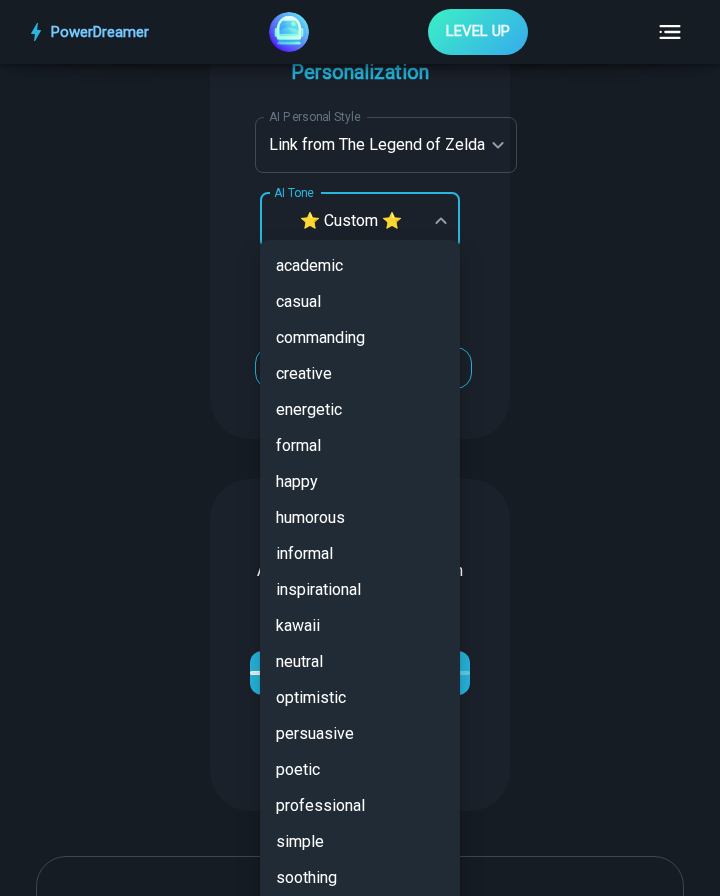 click on "uWu" at bounding box center (360, 914) 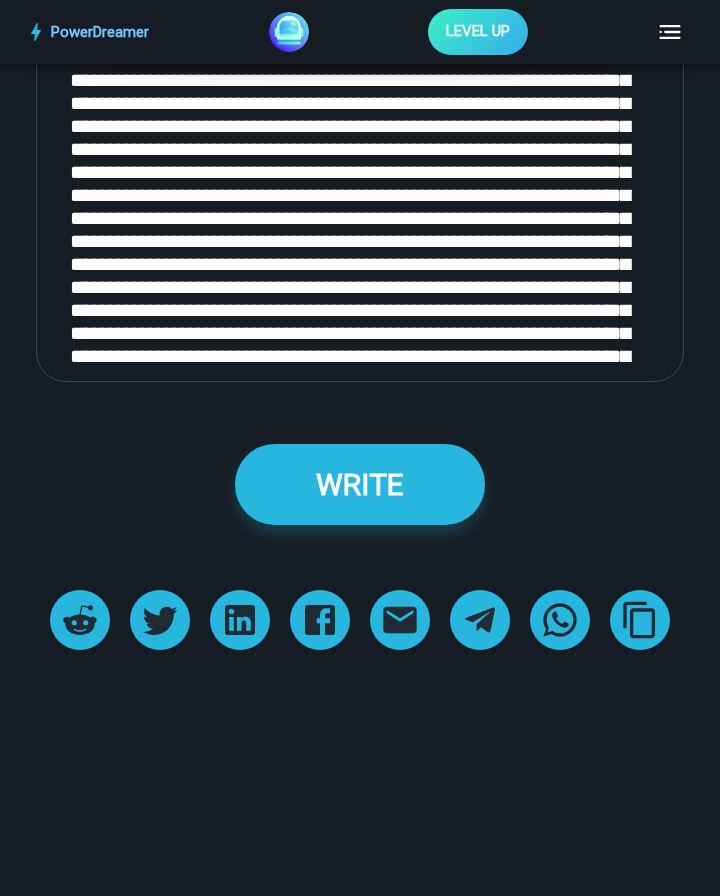 scroll, scrollTop: 3930, scrollLeft: 0, axis: vertical 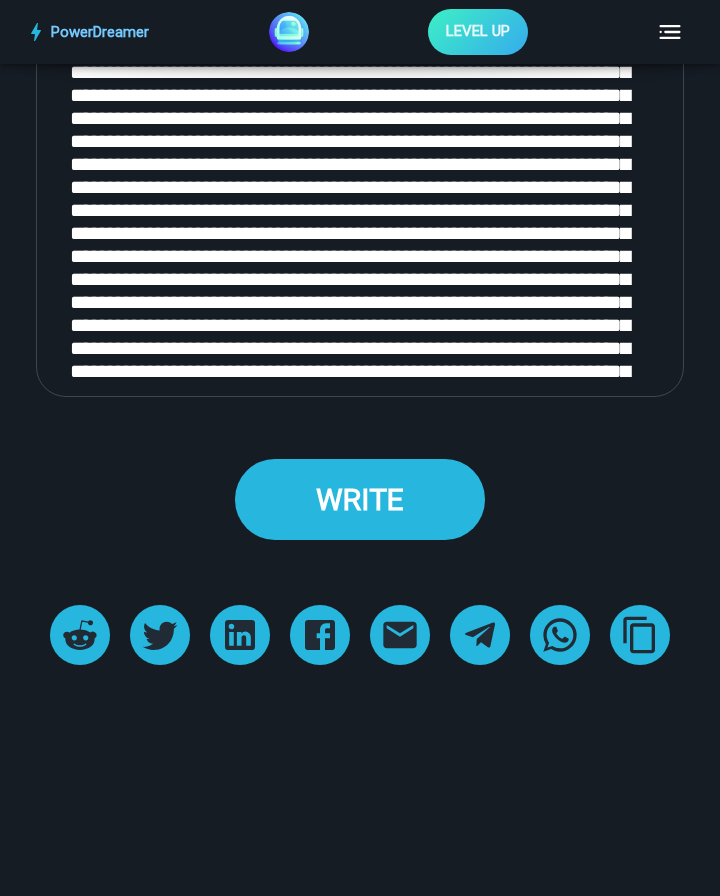 click on "WRITE" at bounding box center (360, 499) 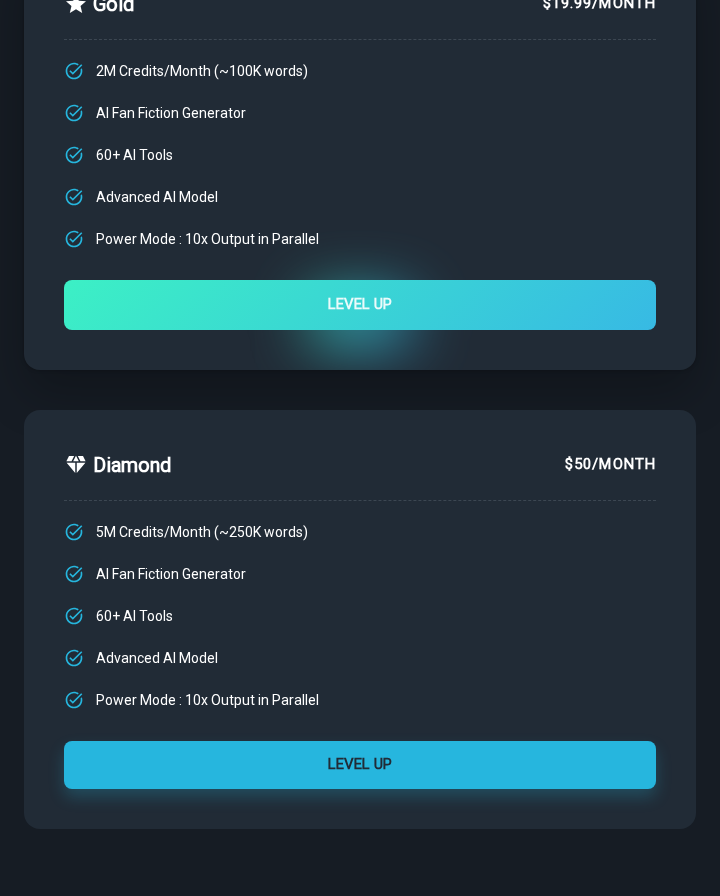 scroll, scrollTop: 721, scrollLeft: 0, axis: vertical 